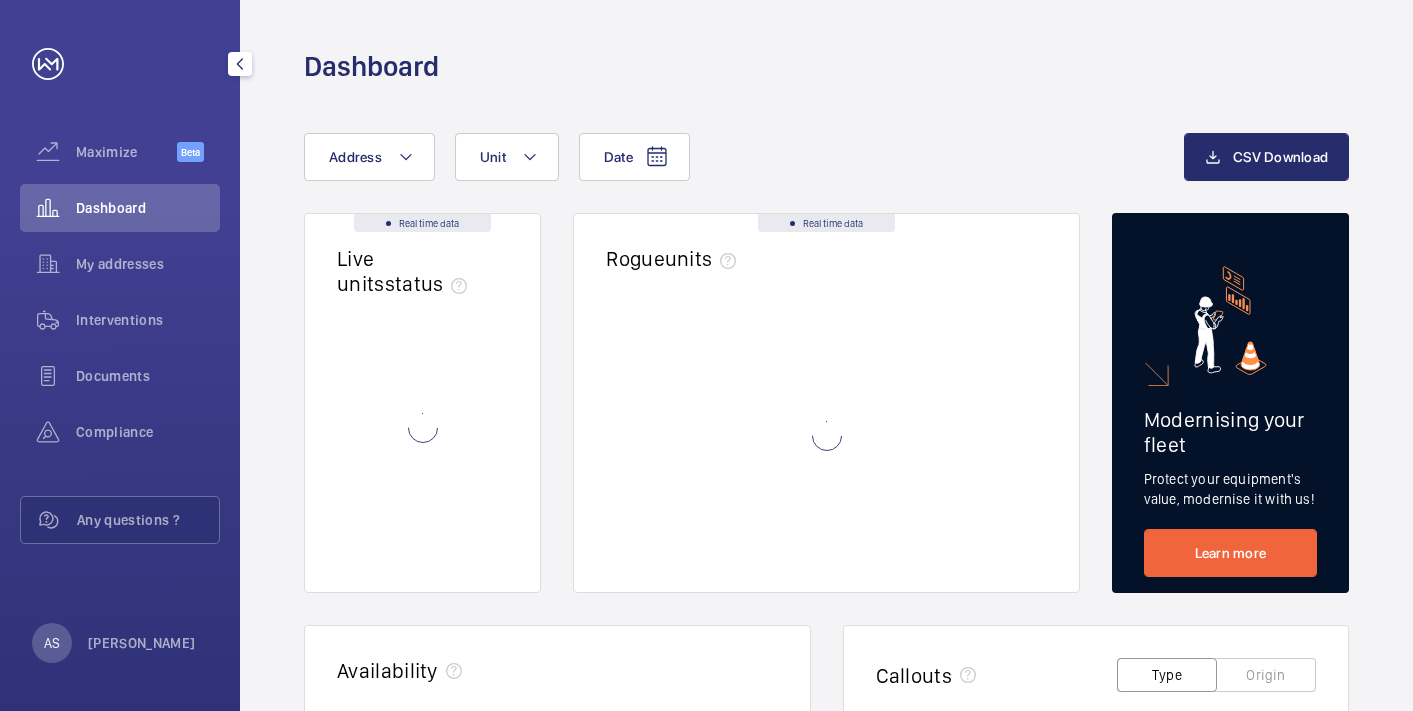 scroll, scrollTop: 0, scrollLeft: 0, axis: both 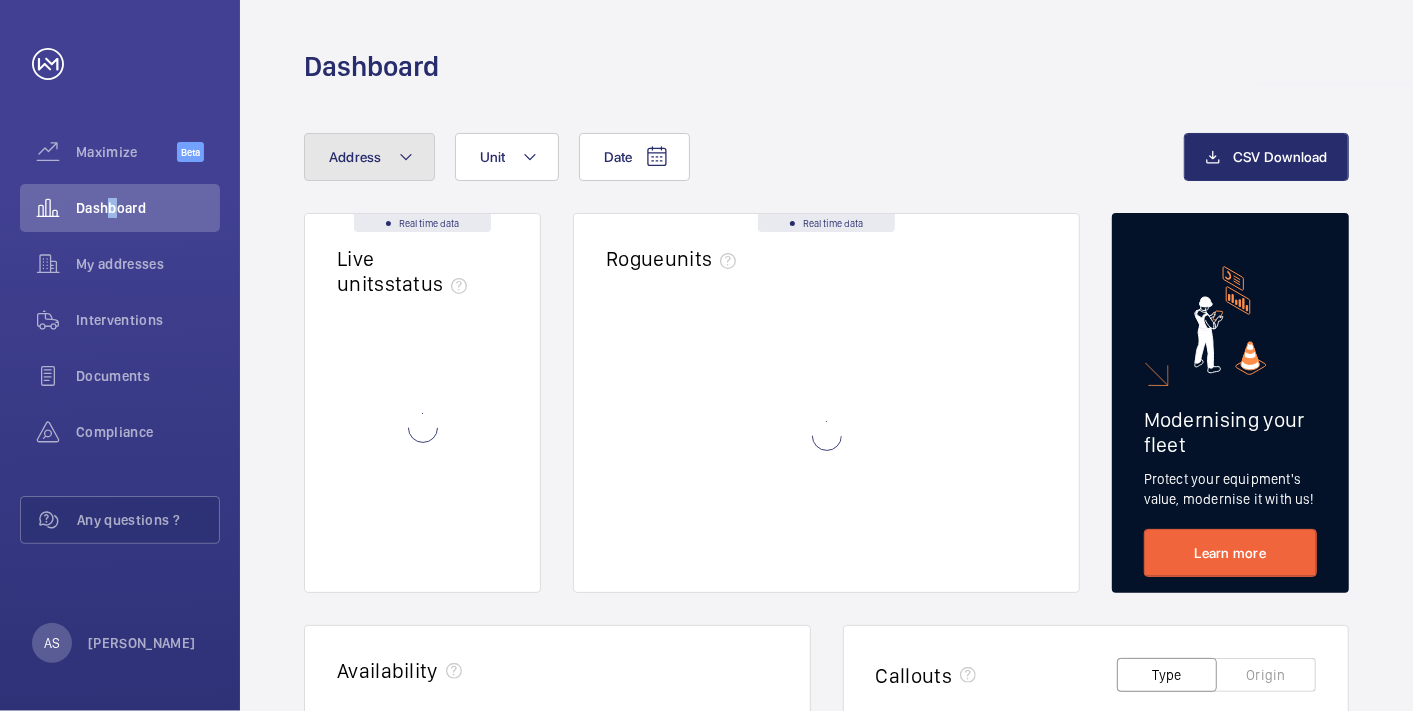 click on "Address" 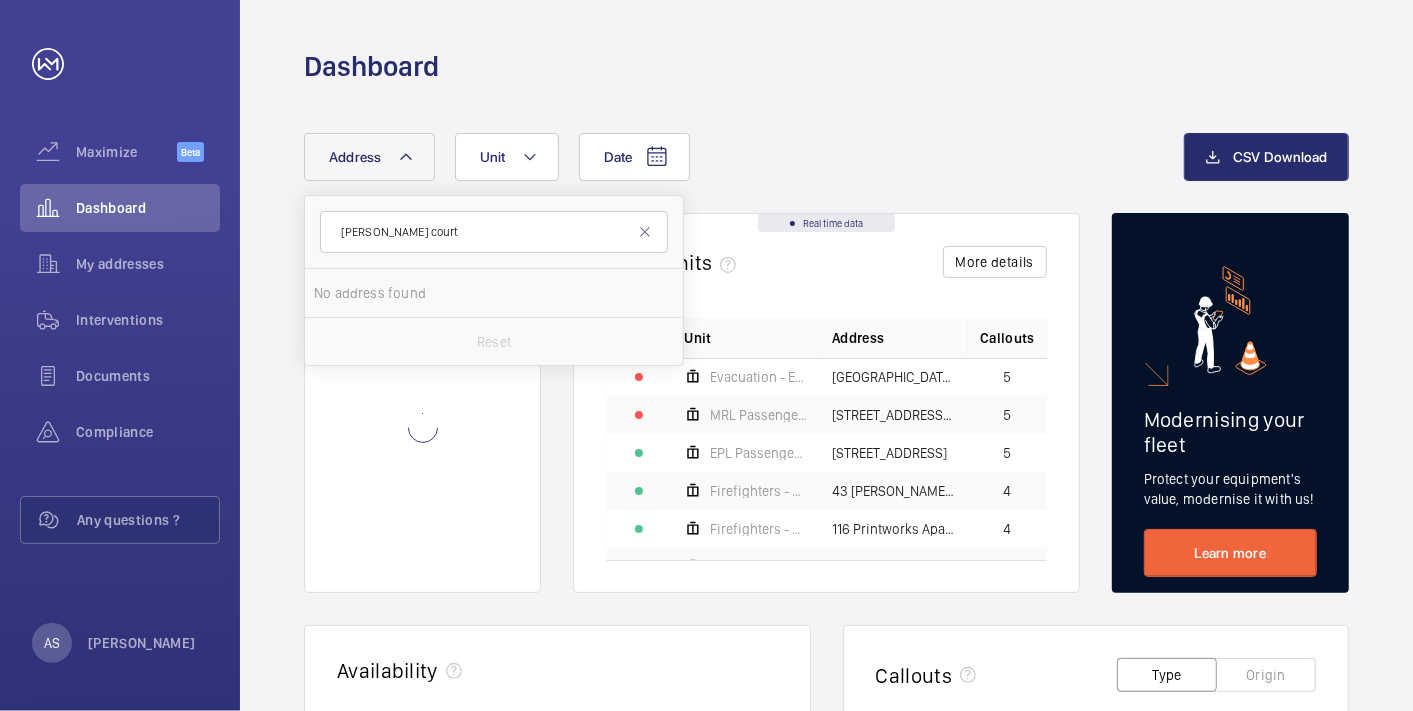 type on "[PERSON_NAME] court" 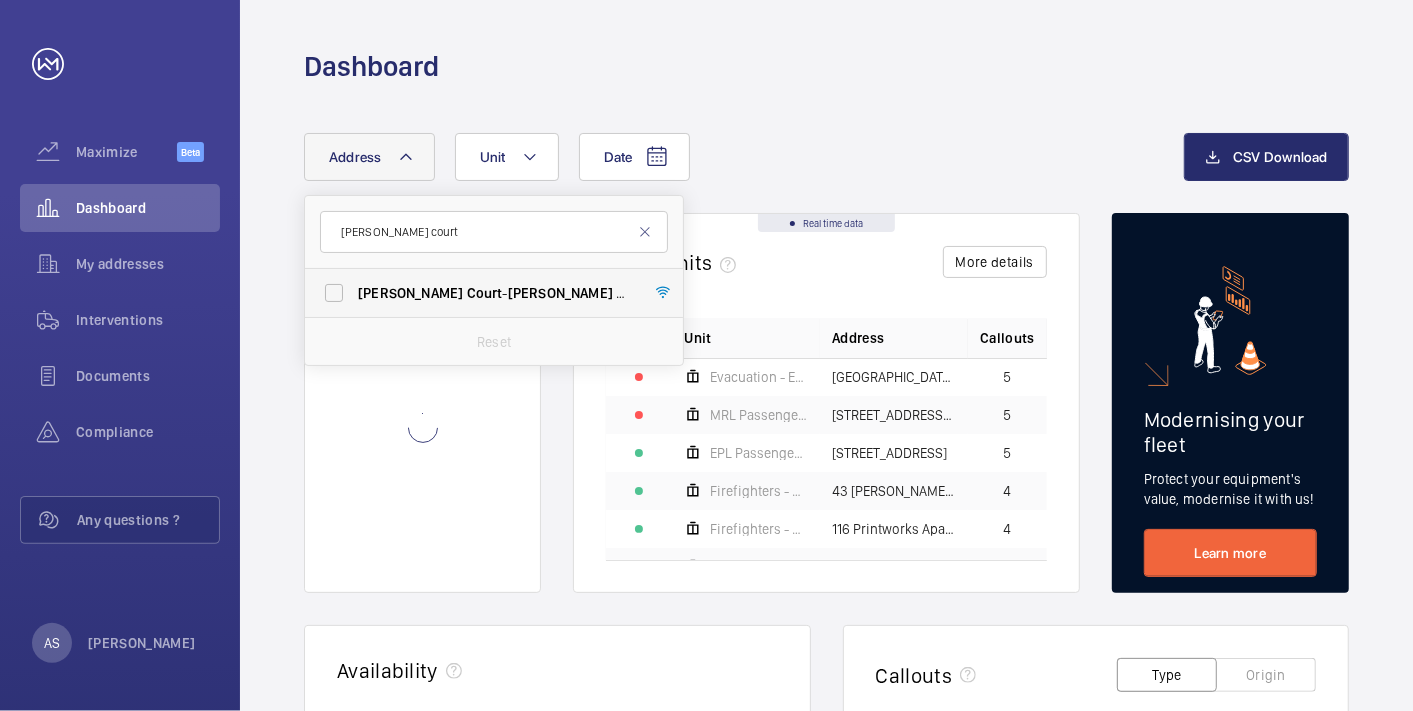 click on "Court" at bounding box center (485, 293) 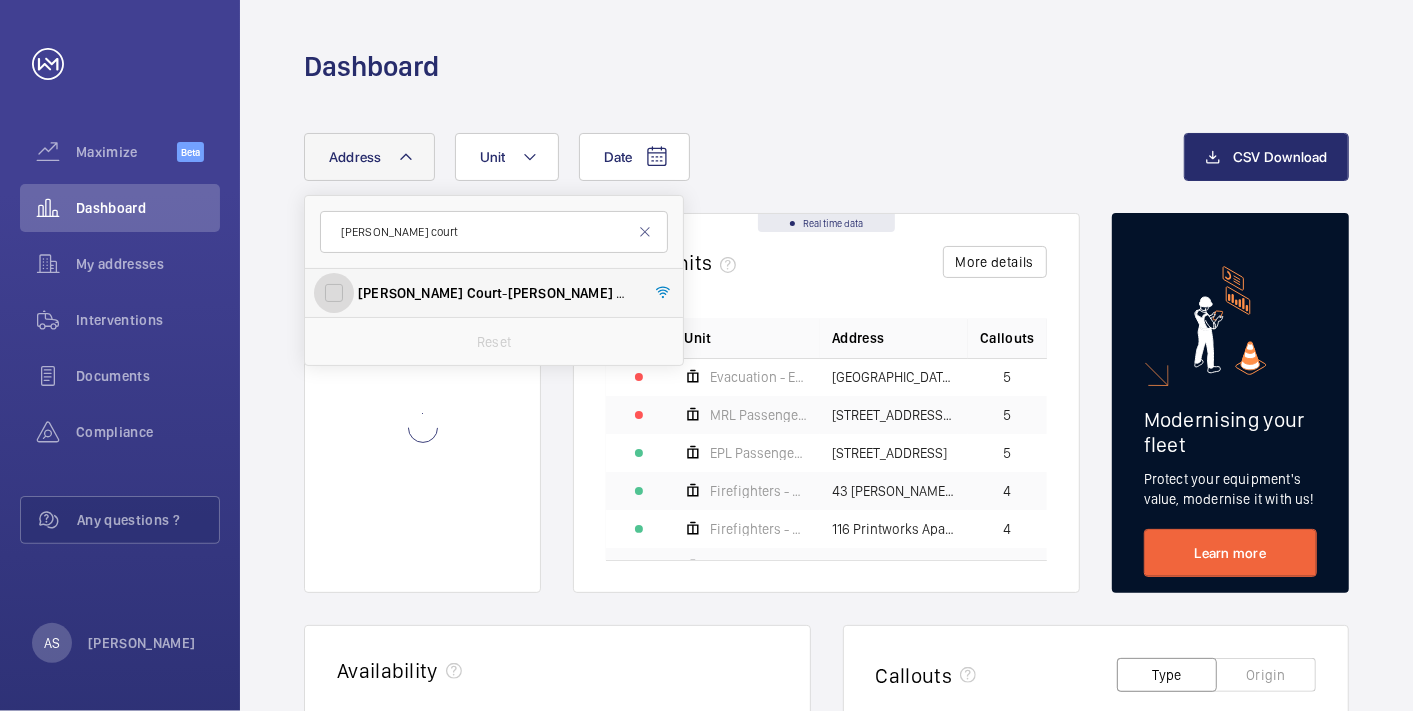 click on "[PERSON_NAME][STREET_ADDRESS][PERSON_NAME]" at bounding box center [334, 293] 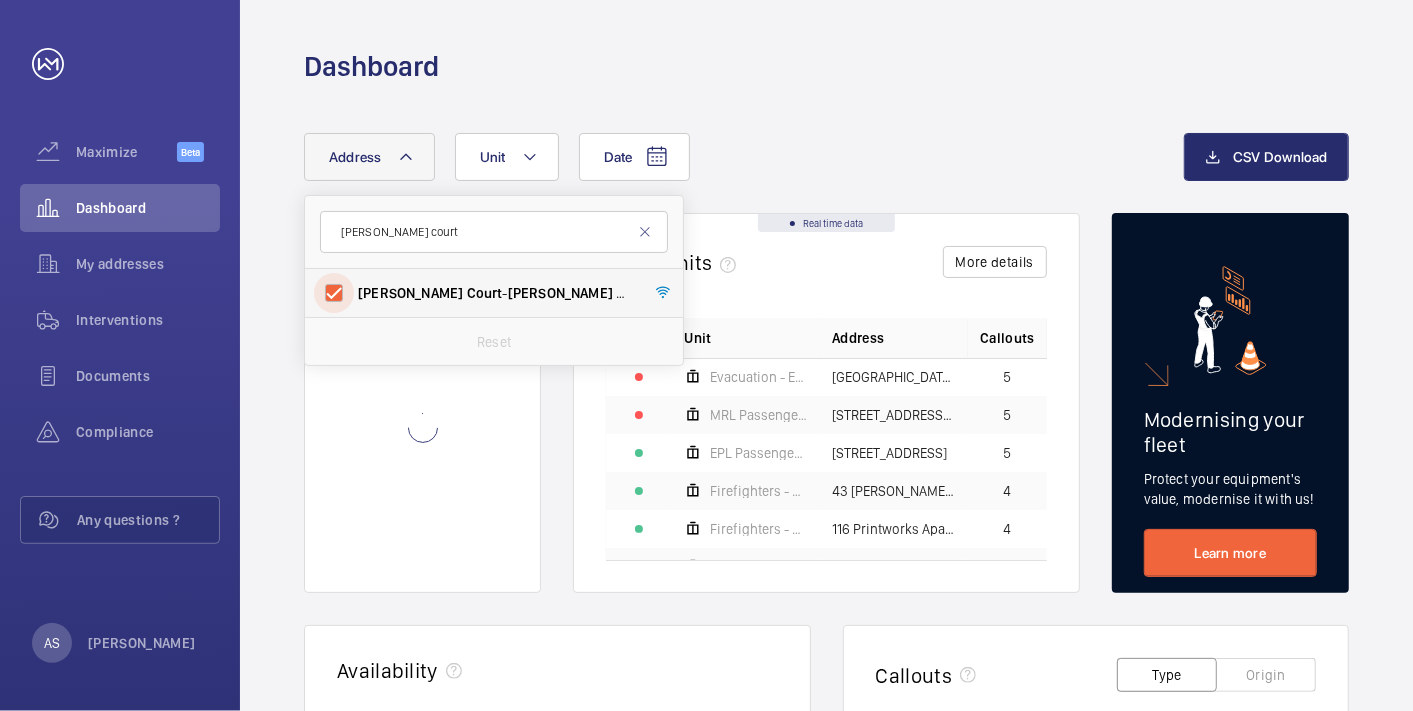 checkbox on "true" 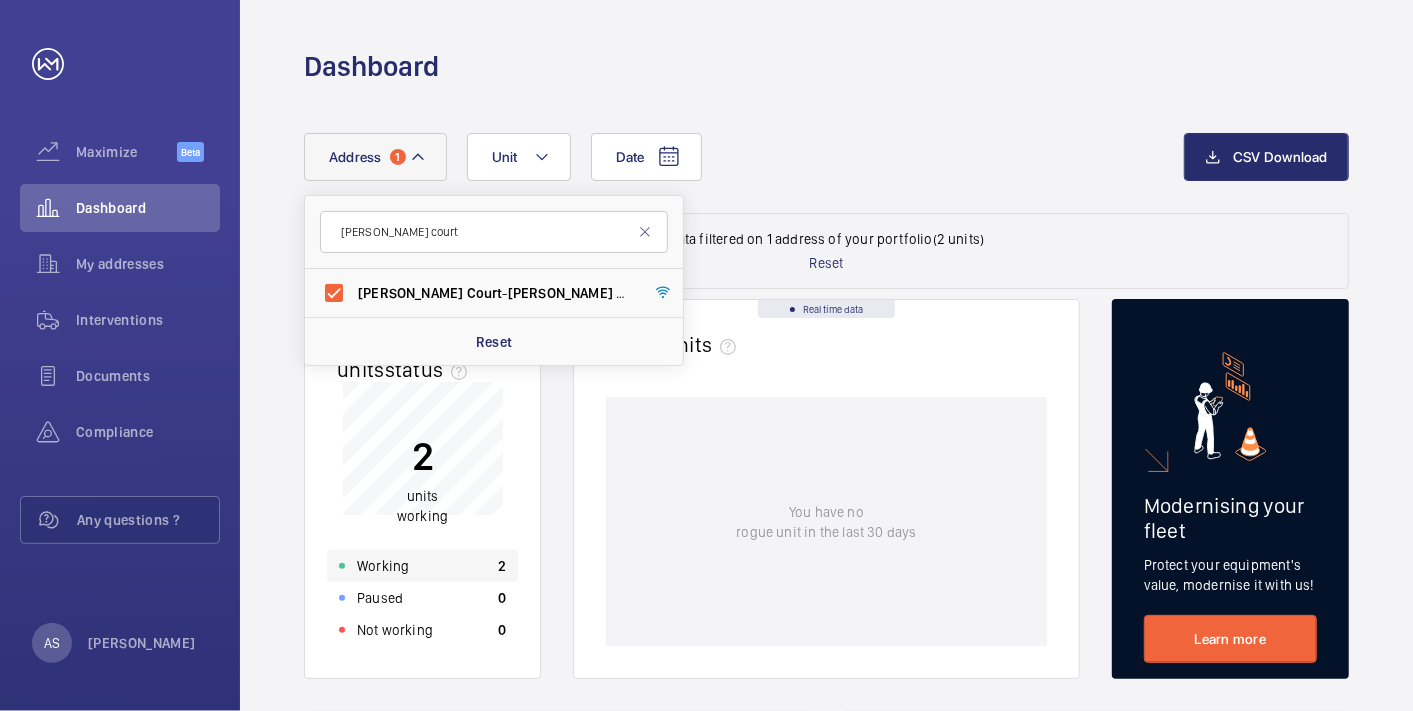 click on "Working 2" 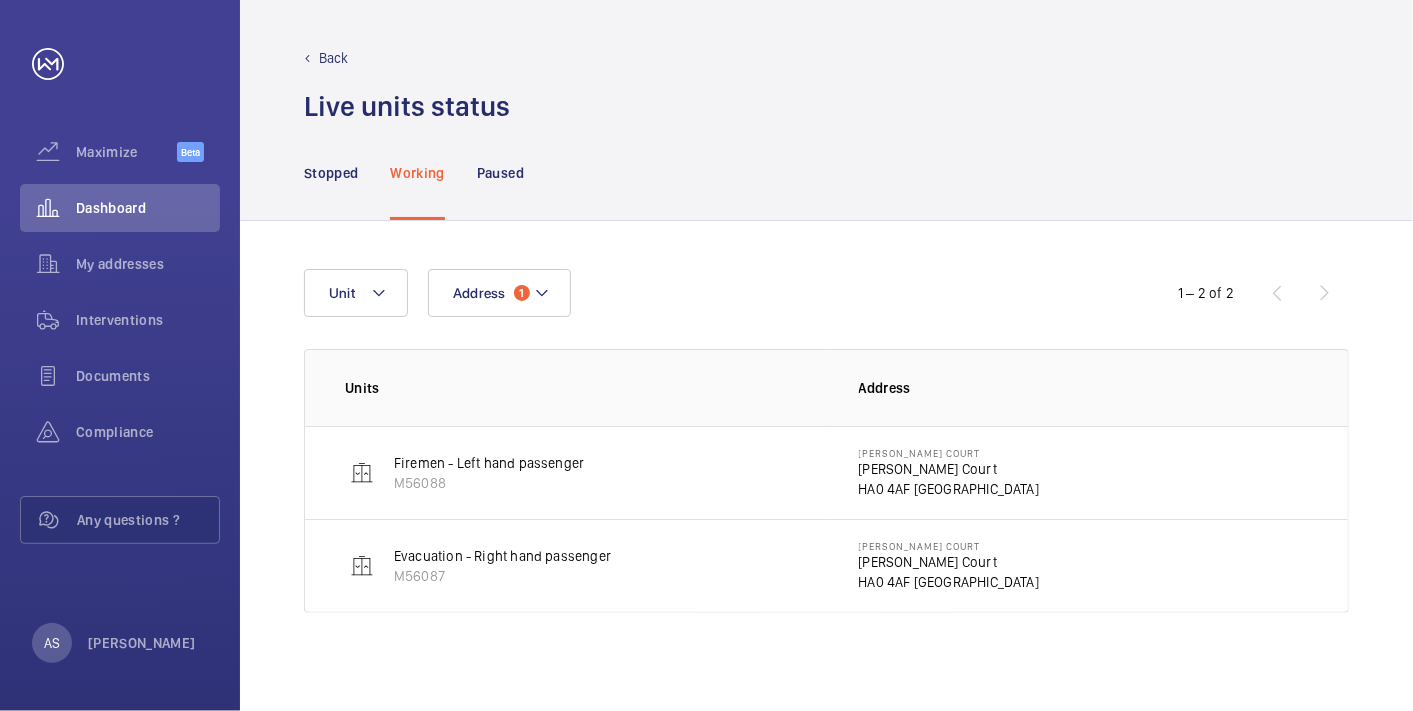click on "[PERSON_NAME] Court" 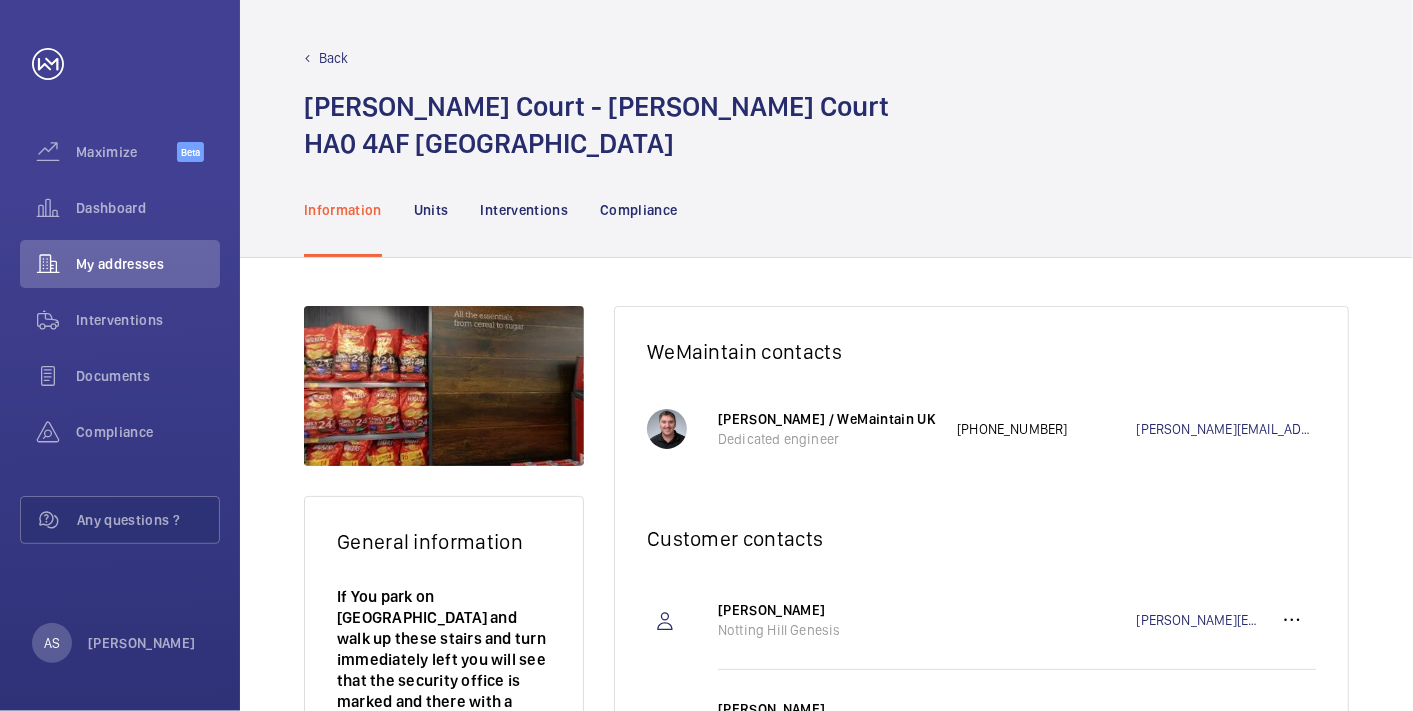drag, startPoint x: 554, startPoint y: 211, endPoint x: 576, endPoint y: 220, distance: 23.769728 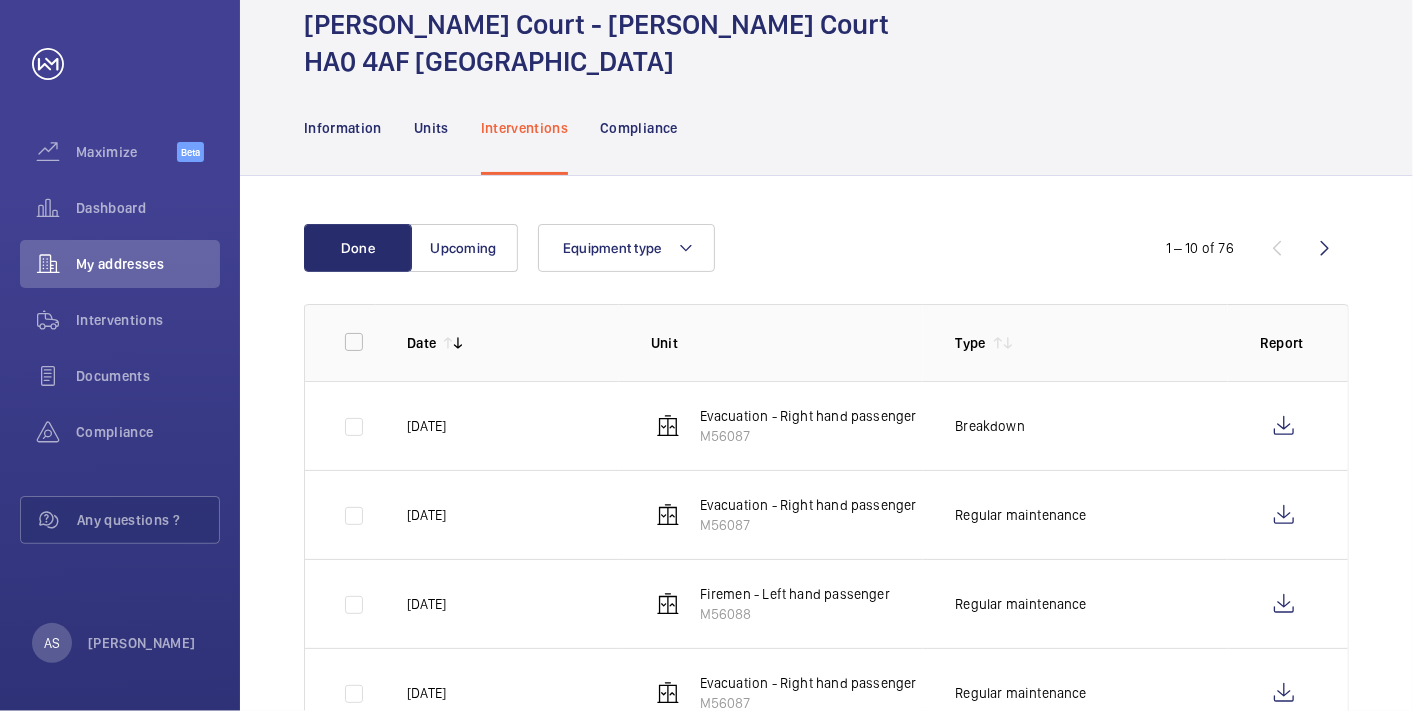 scroll, scrollTop: 111, scrollLeft: 0, axis: vertical 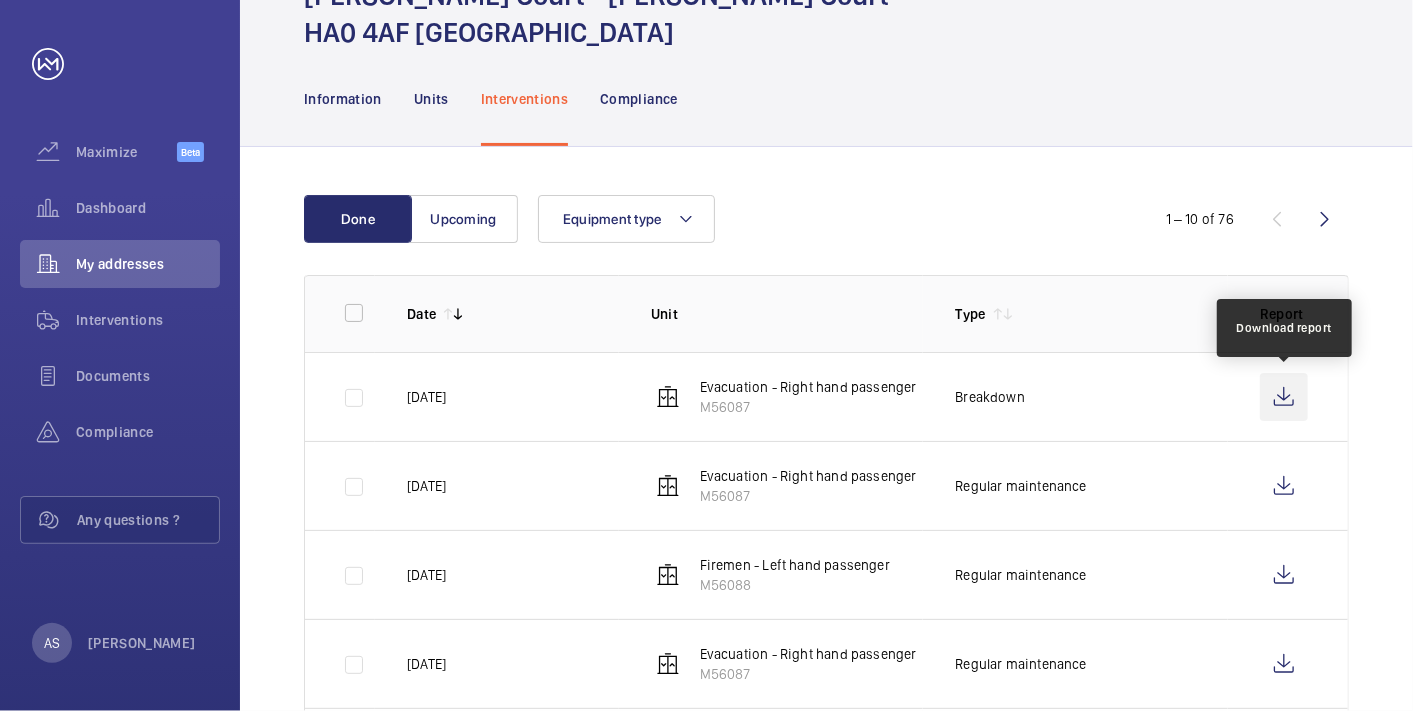 click 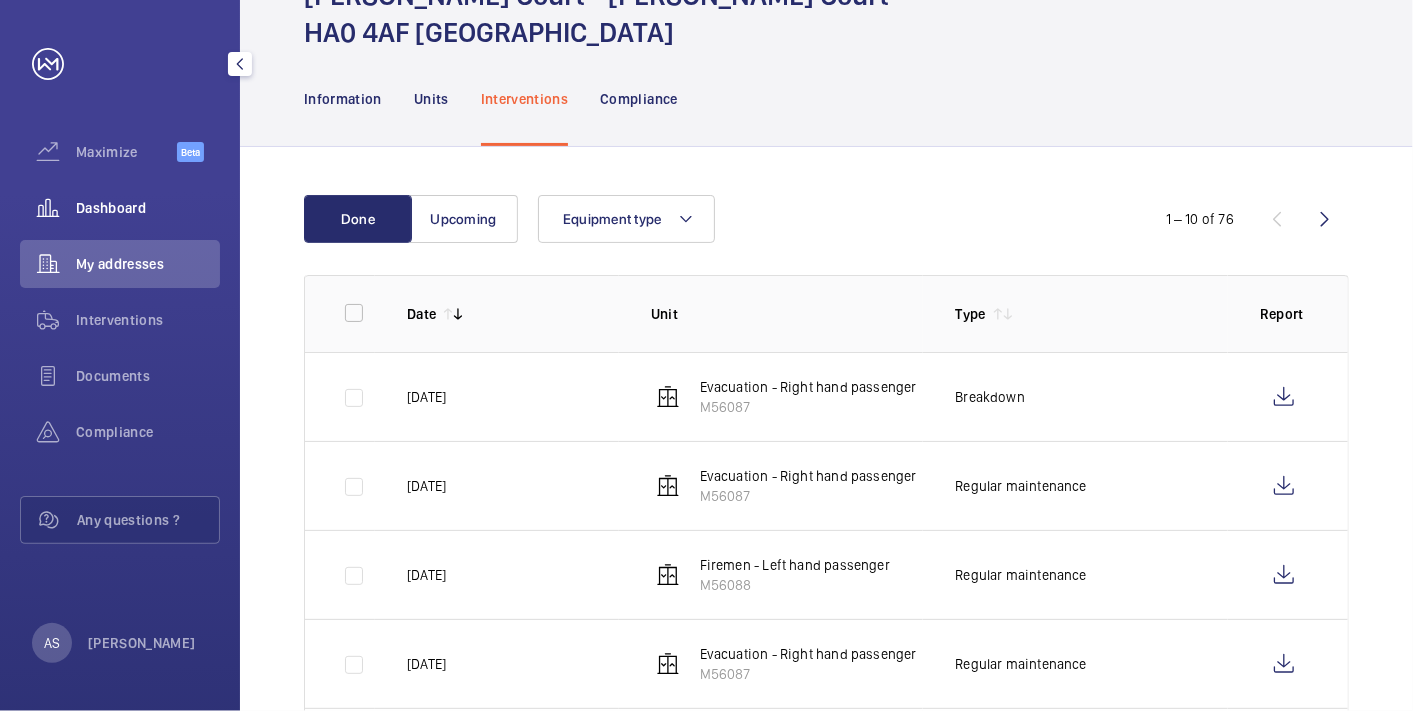 click on "Dashboard" 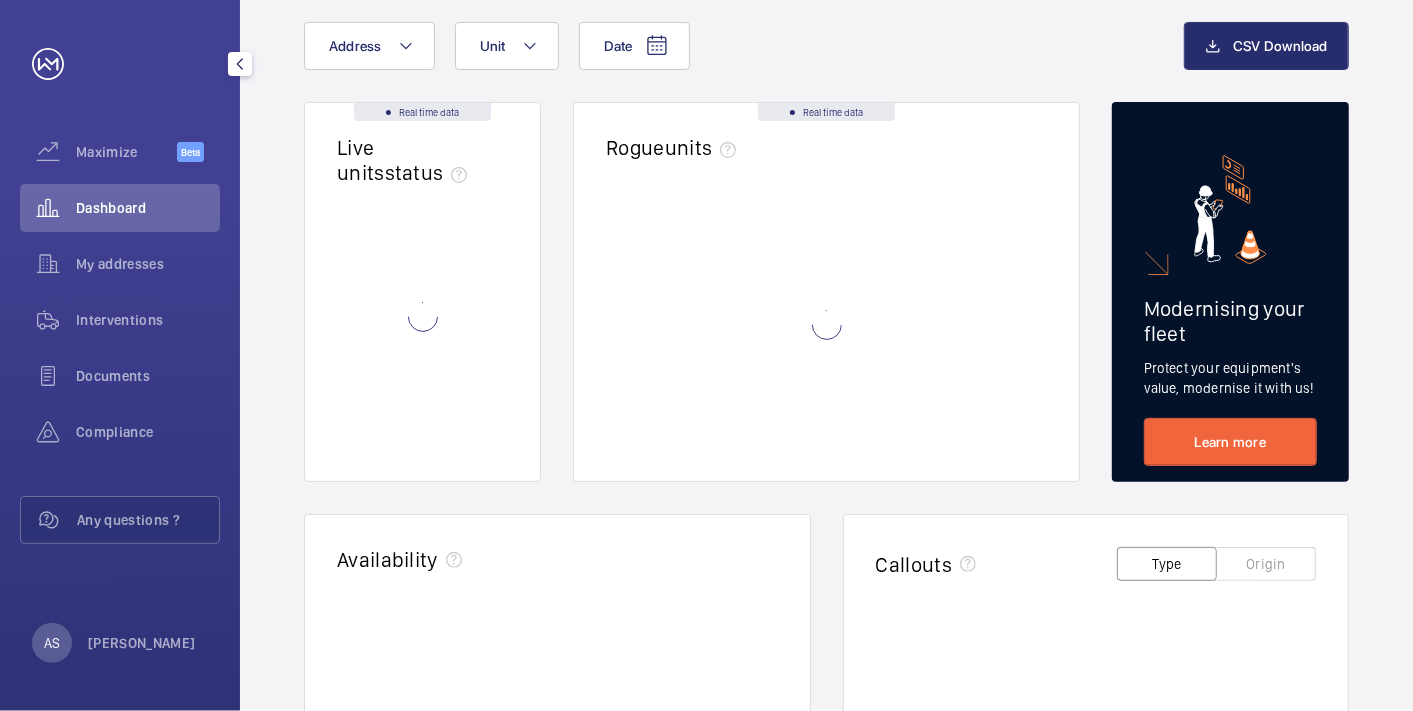 scroll, scrollTop: 0, scrollLeft: 0, axis: both 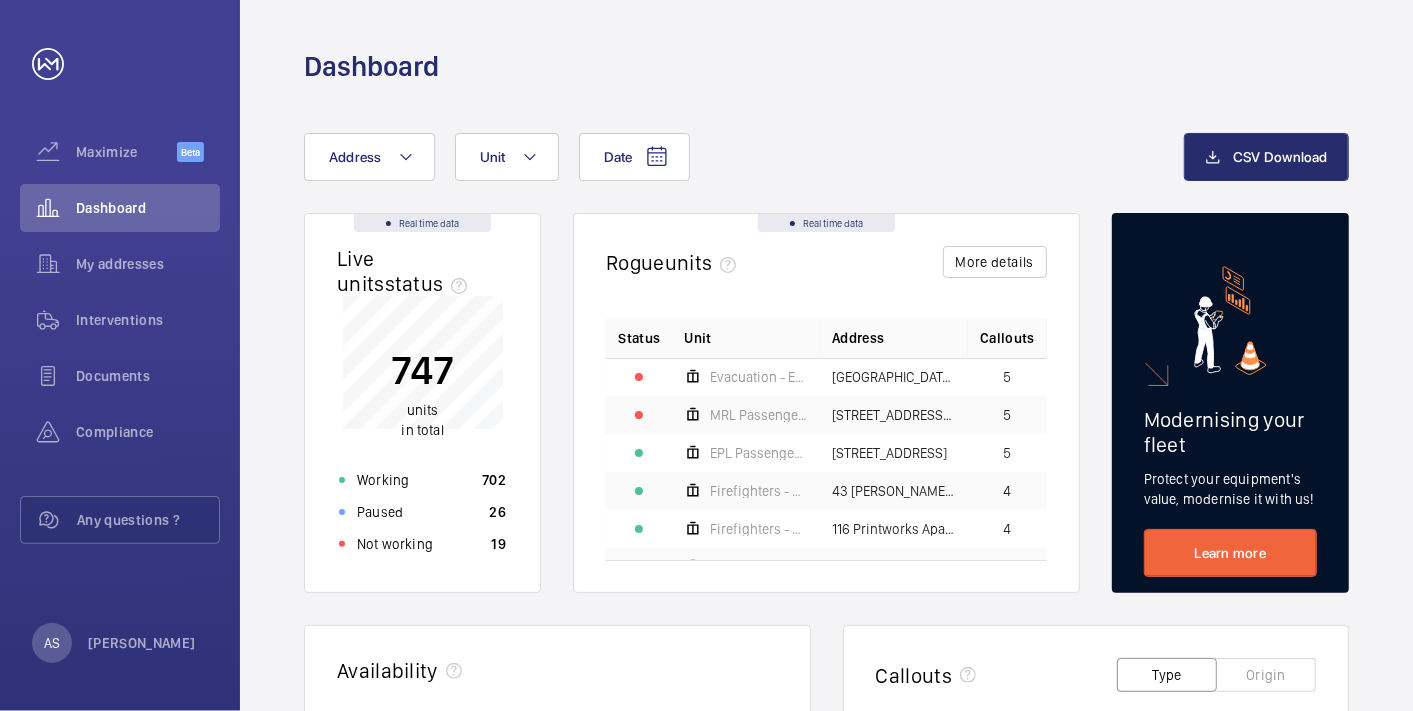 click on "Dashboard" 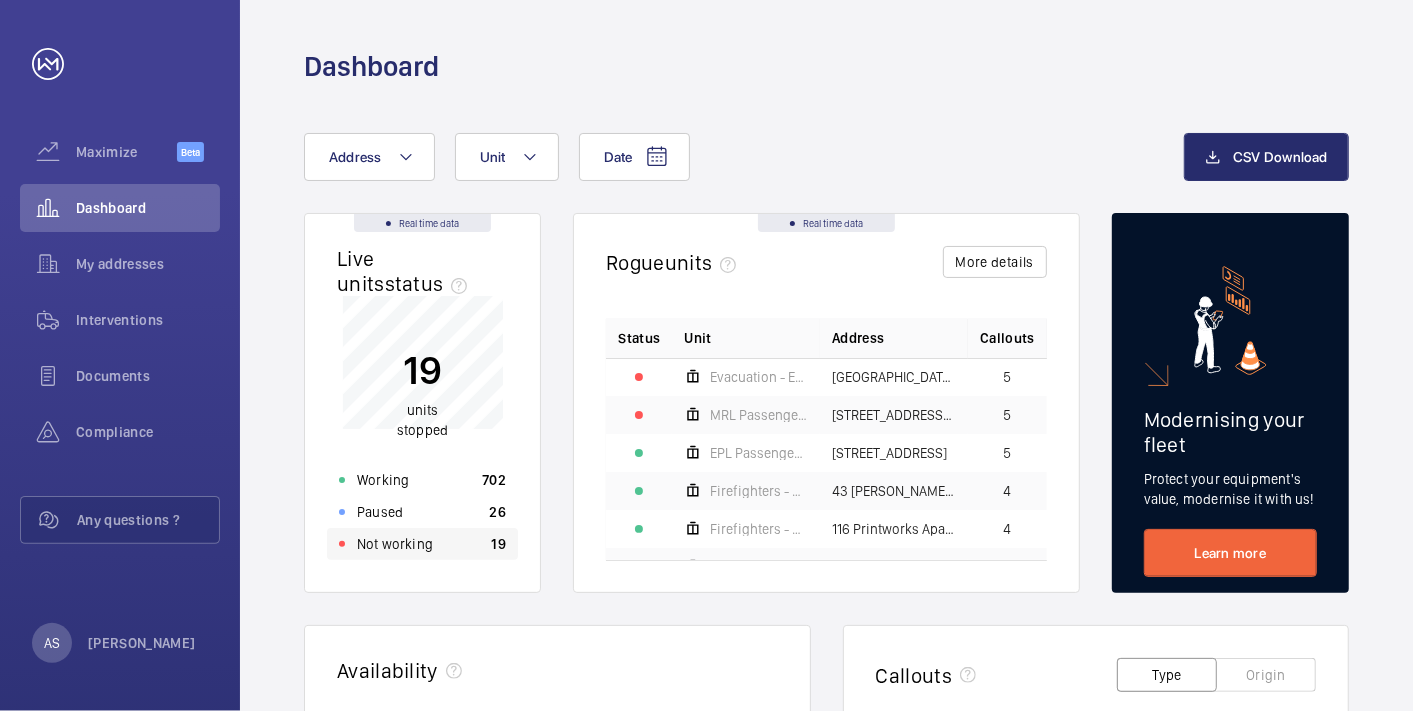 click on "Not working 19" 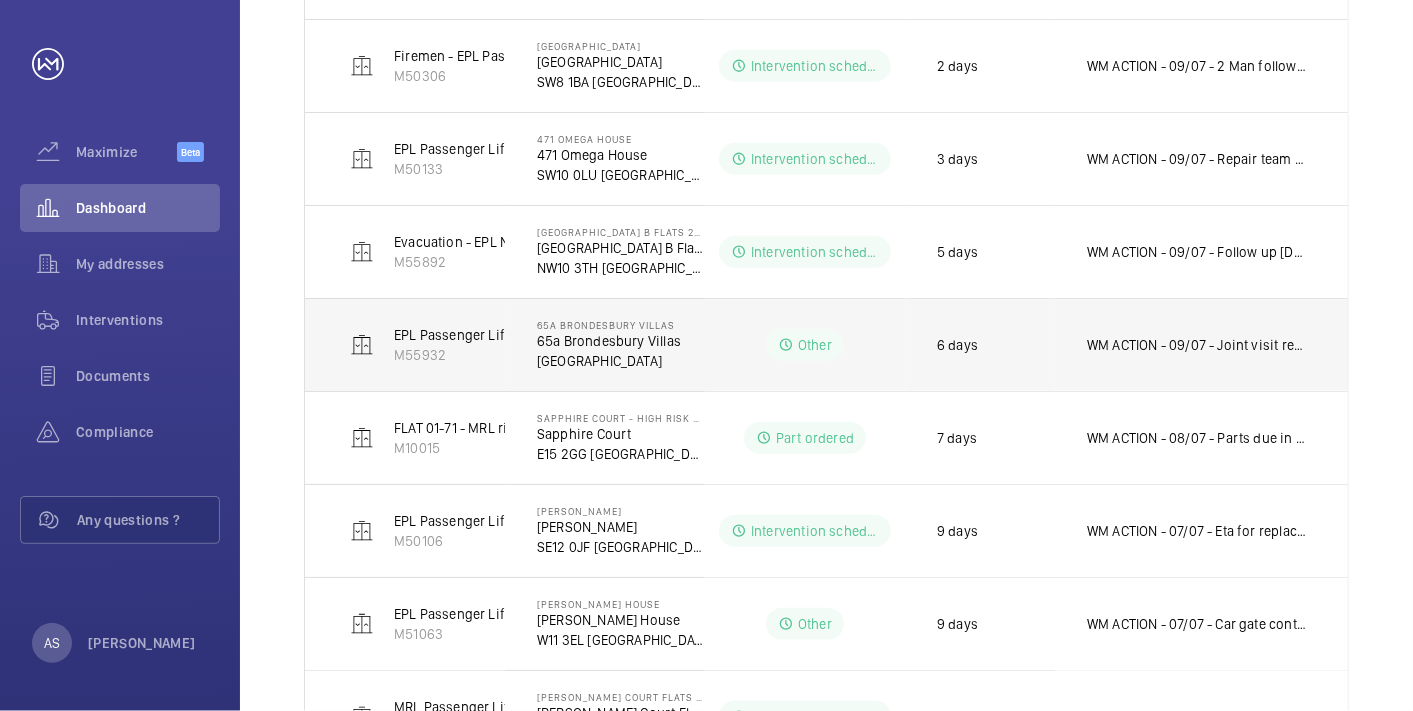 scroll, scrollTop: 837, scrollLeft: 0, axis: vertical 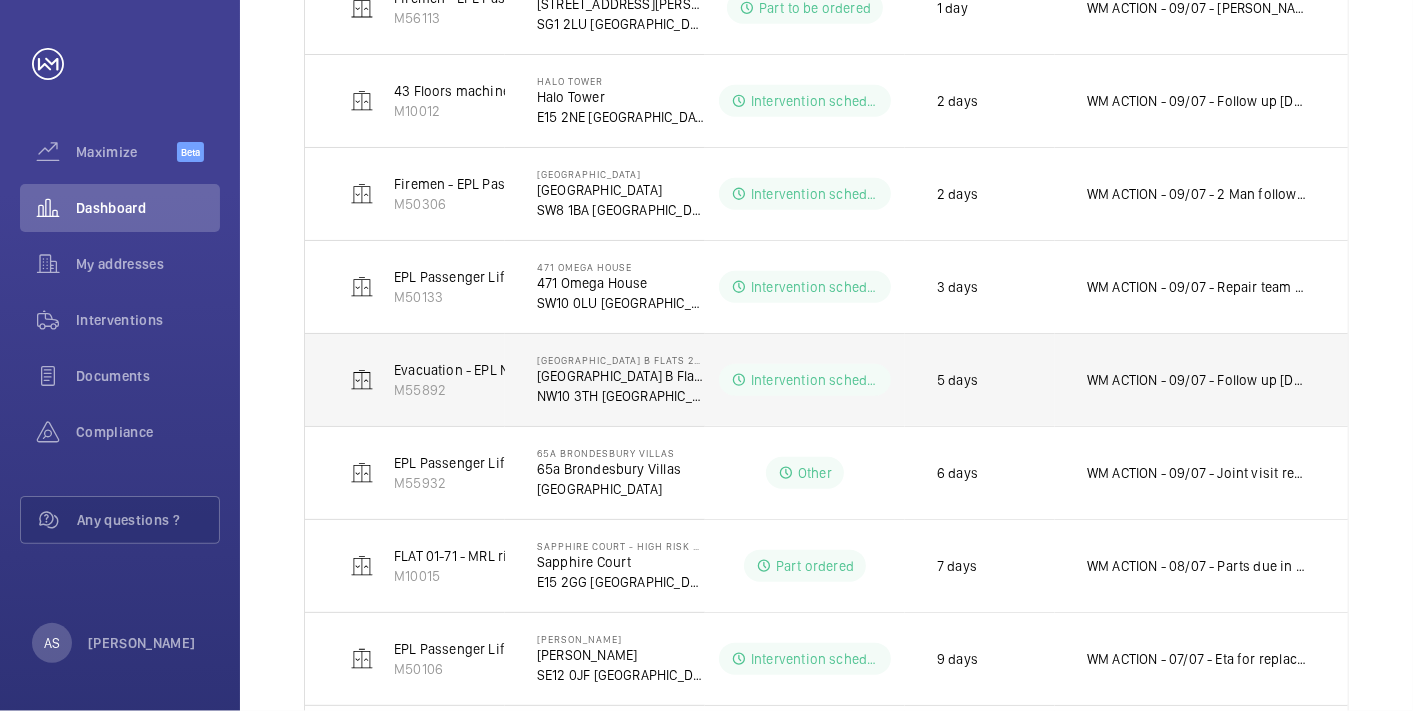 click on "WM ACTION - 09/07 - Follow up [DATE] booked on site for the whole day to set up
08/07 - Parameters lost, Follow up required
07/07 - Follow up [DATE]" 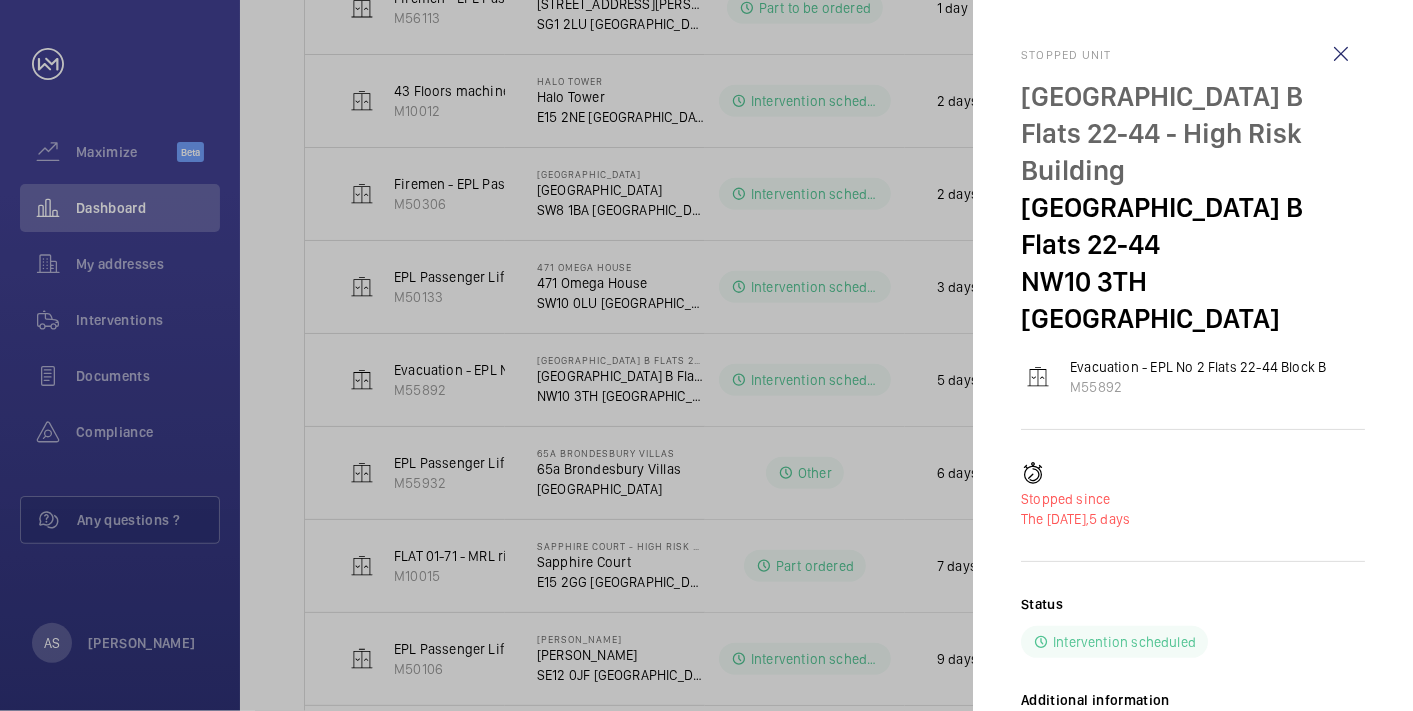 scroll, scrollTop: 113, scrollLeft: 0, axis: vertical 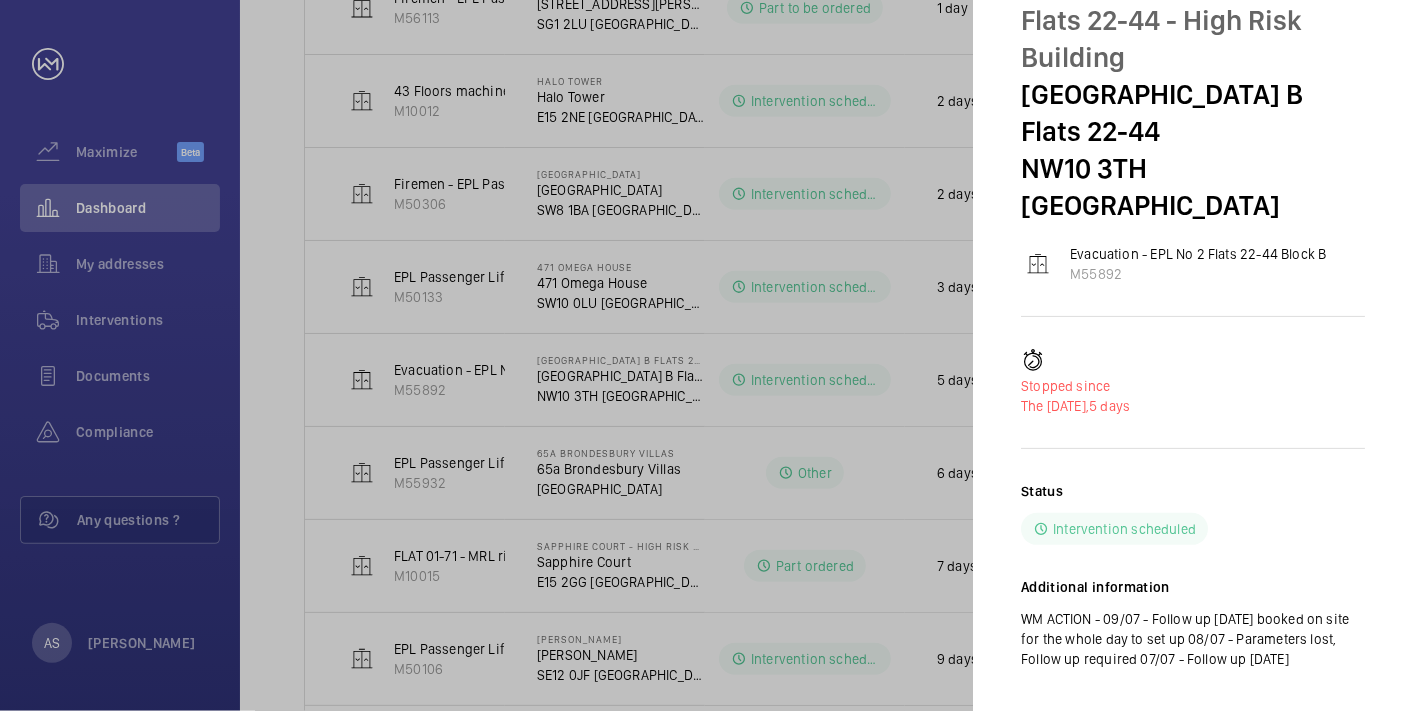 click on "Status Intervention scheduled Additional information  WM ACTION - 09/07 - Follow up [DATE] booked on site for the whole day to set up
08/07 - Parameters lost, Follow up required
07/07 - Follow up [DATE]" 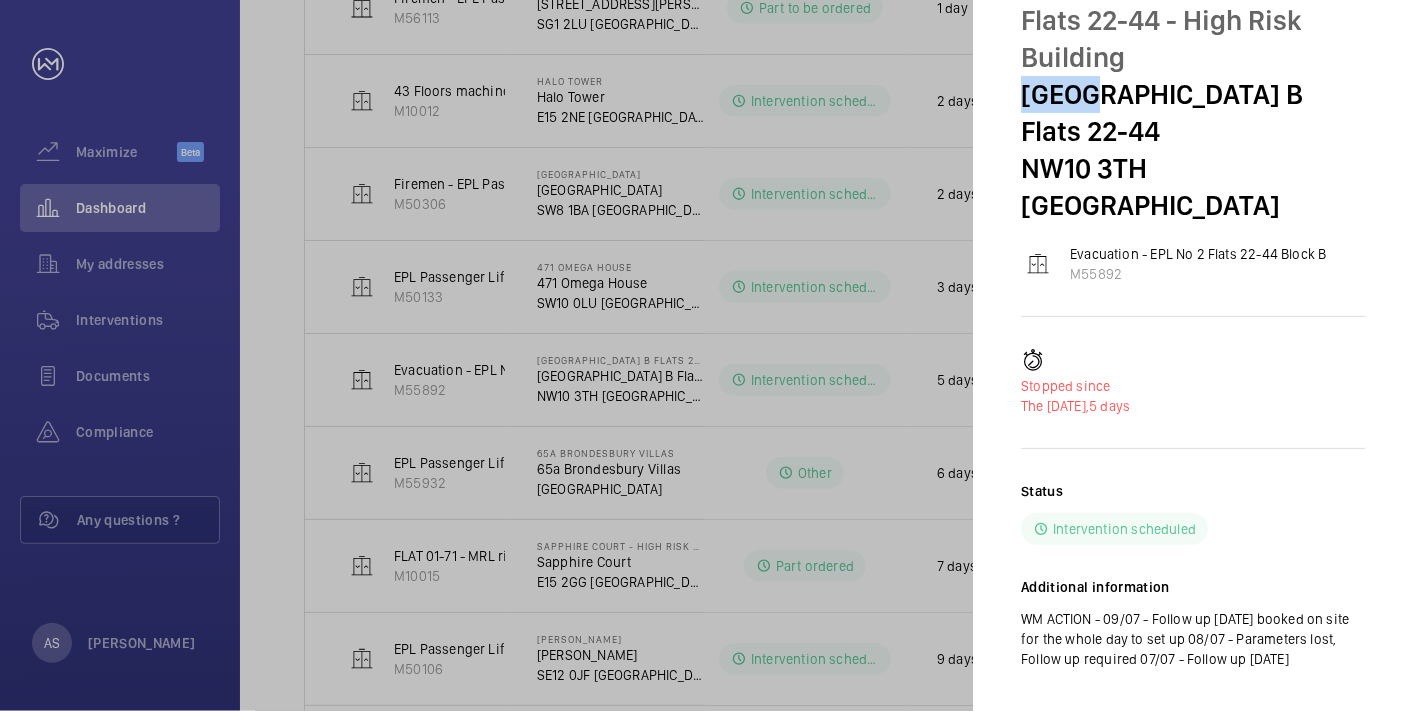 drag, startPoint x: 1009, startPoint y: 91, endPoint x: 1099, endPoint y: 97, distance: 90.199776 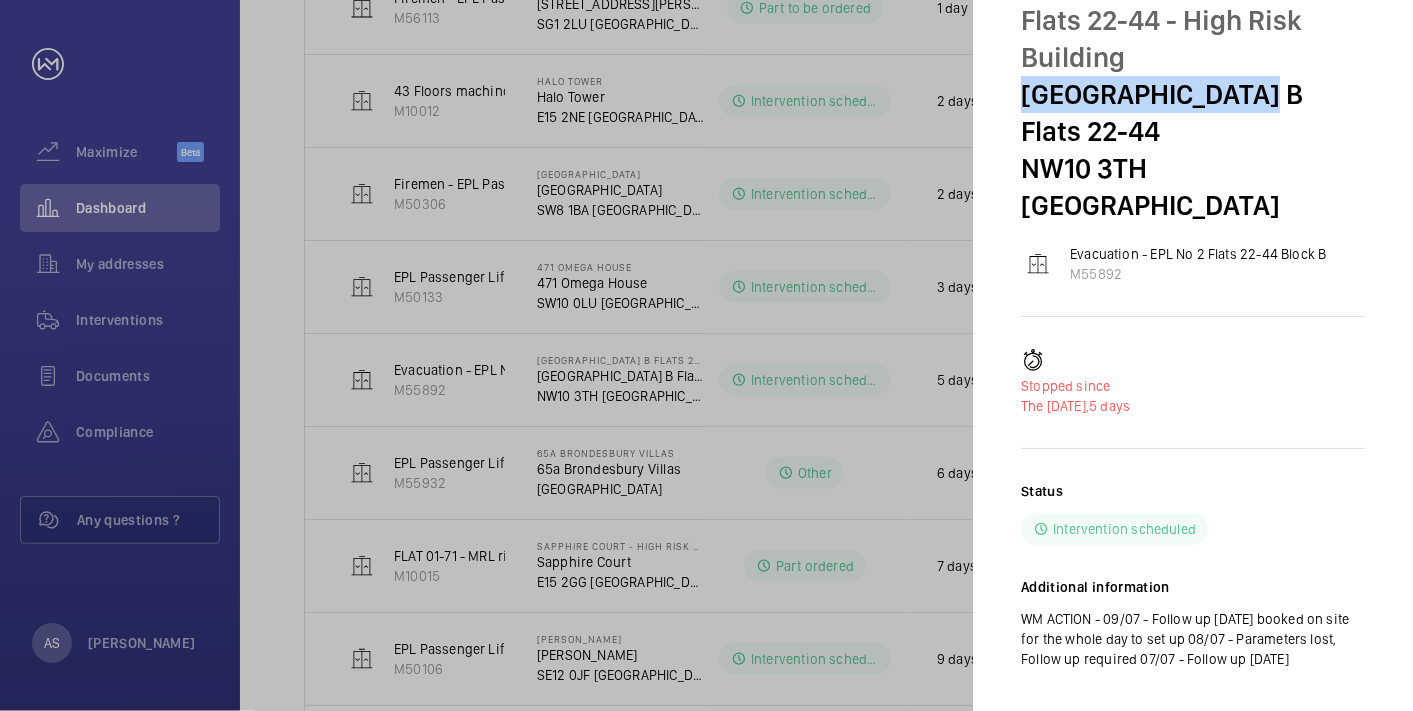 drag, startPoint x: 1020, startPoint y: 91, endPoint x: 1248, endPoint y: 98, distance: 228.10744 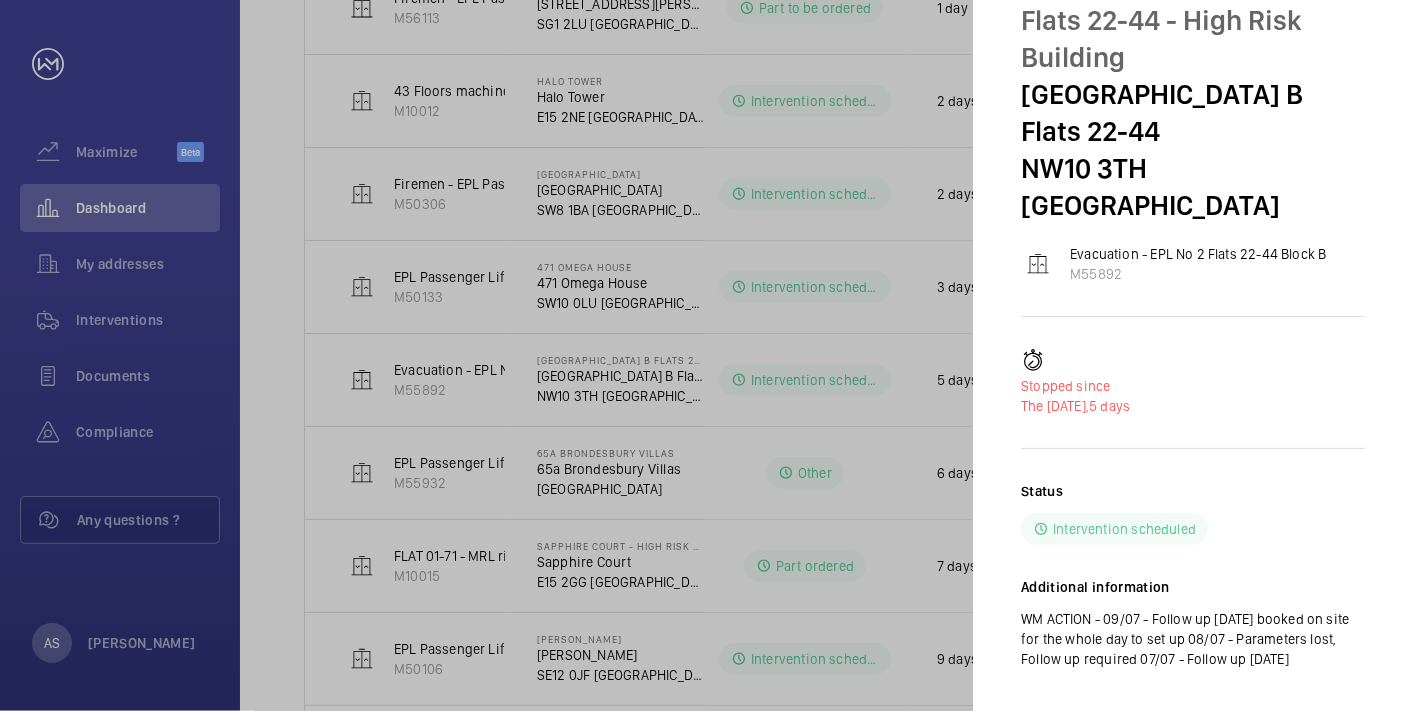 click 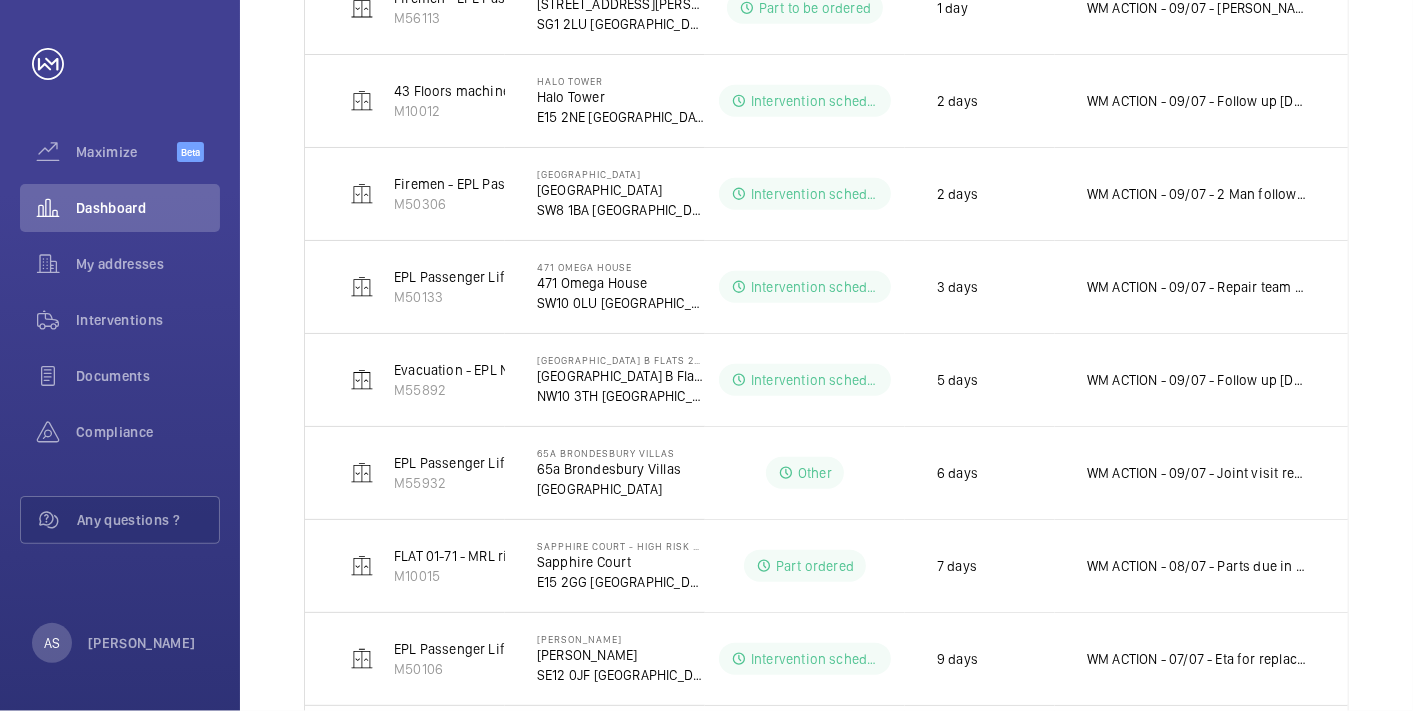 scroll, scrollTop: 0, scrollLeft: 0, axis: both 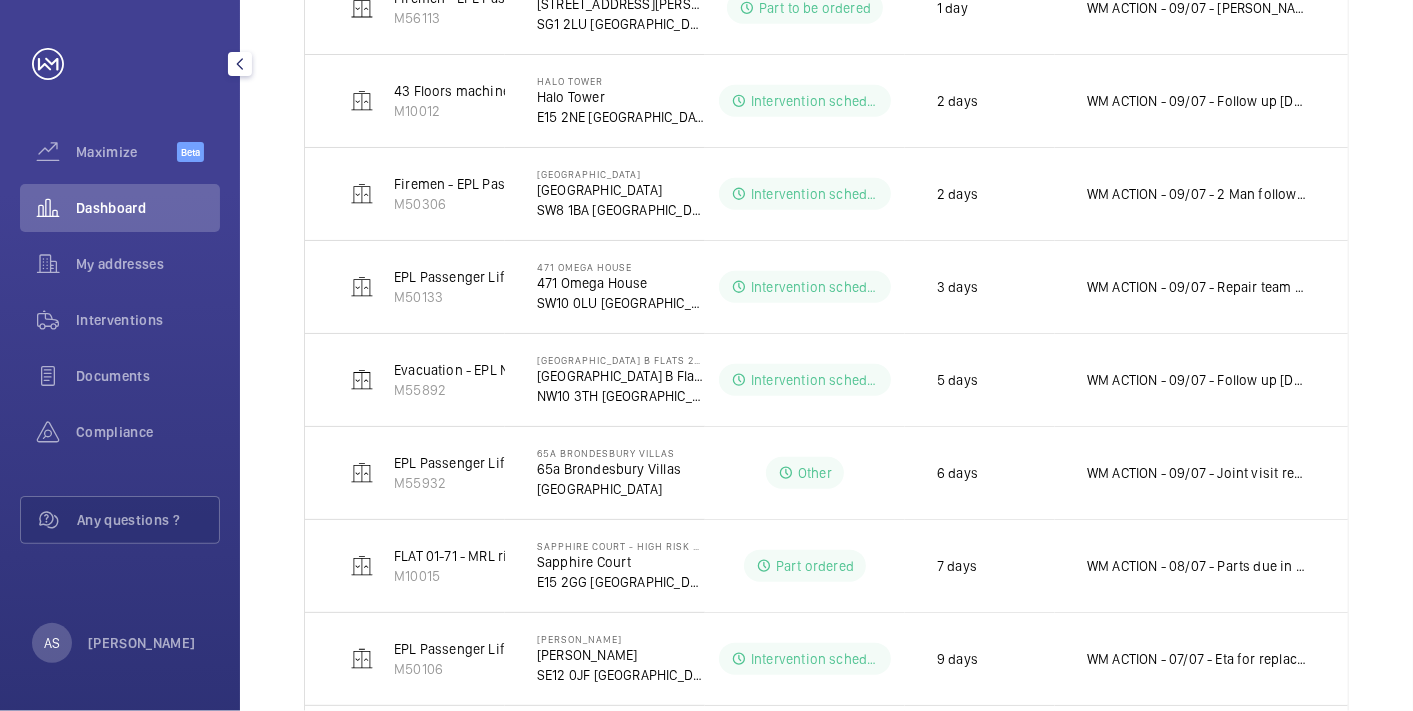 click on "Dashboard" 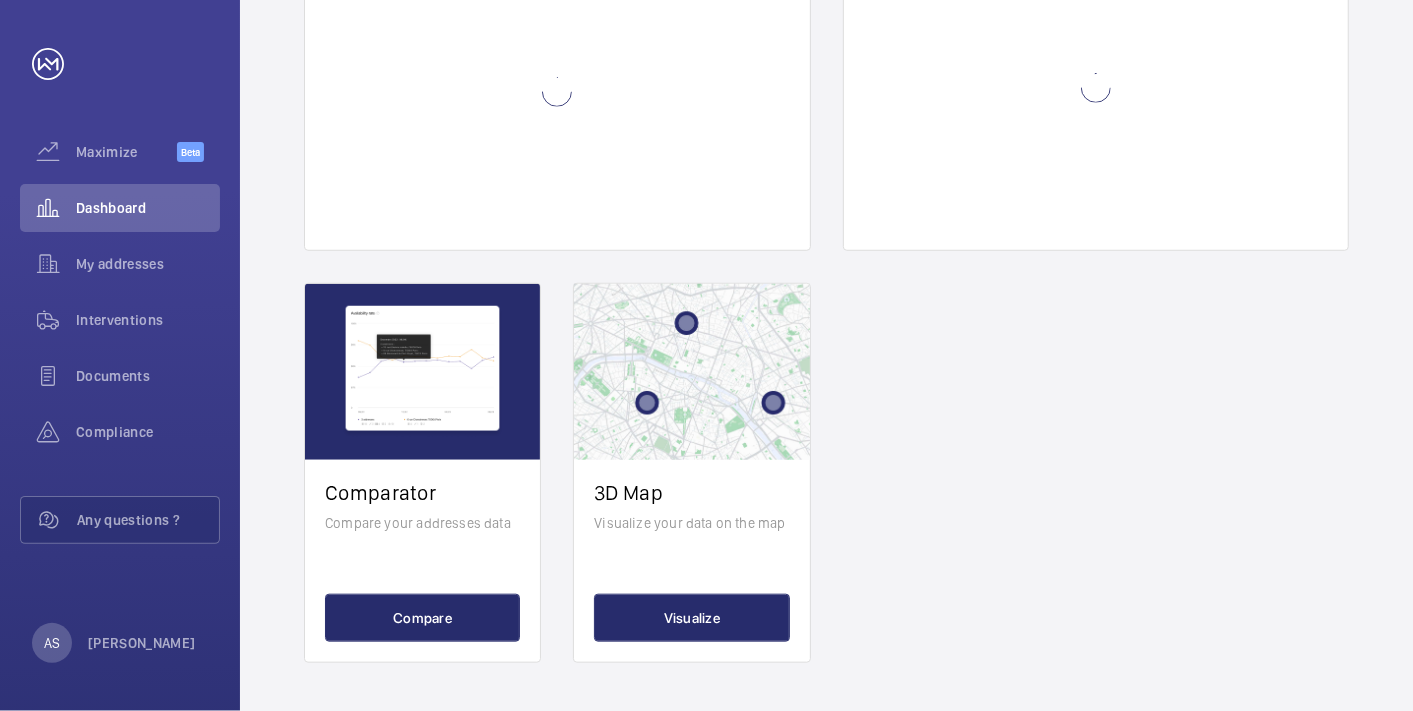 scroll, scrollTop: 0, scrollLeft: 0, axis: both 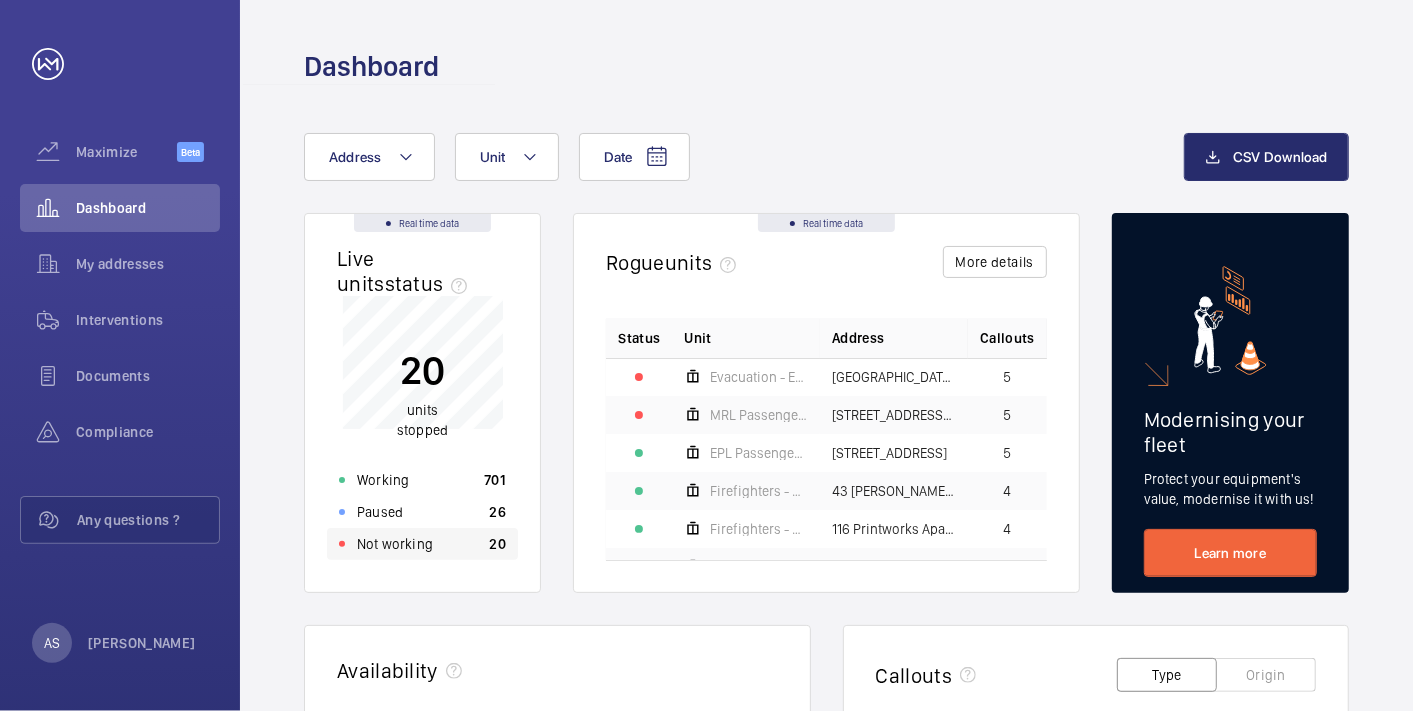 click on "Not working 20" 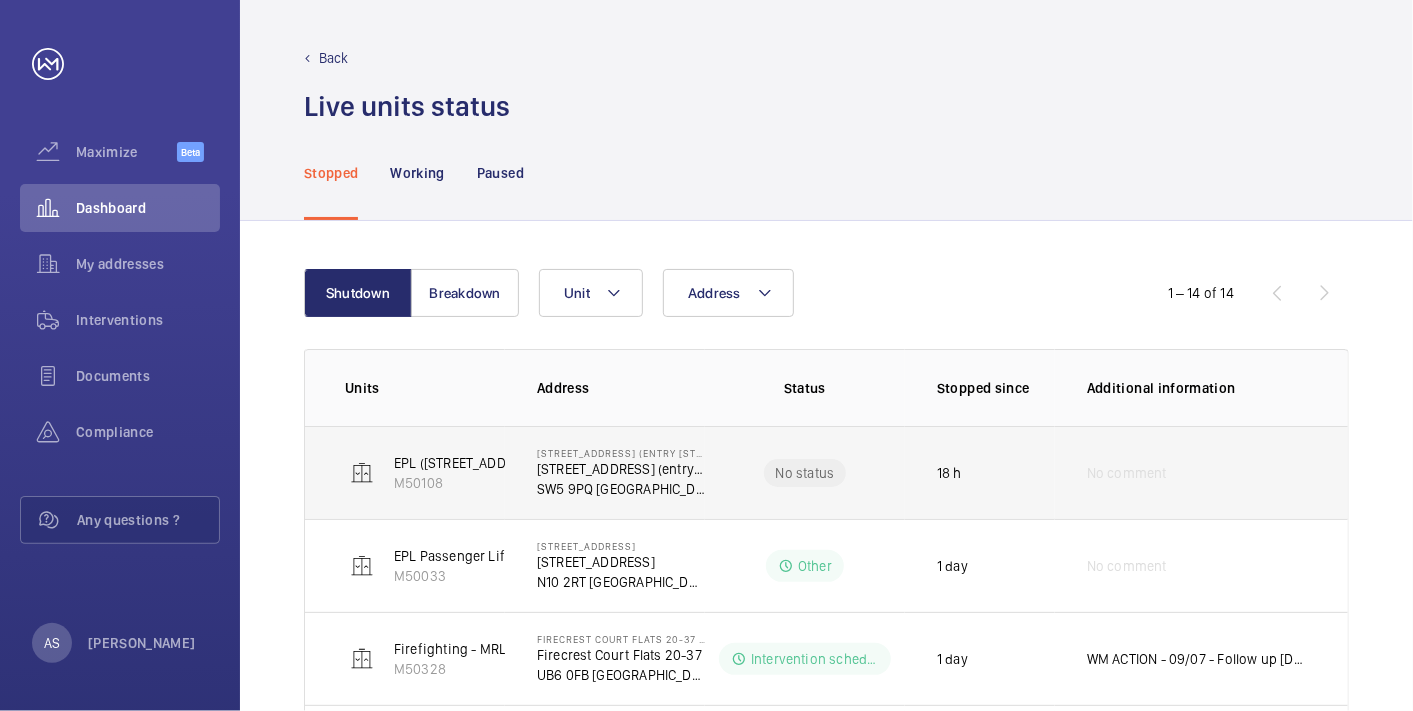 click on "No comment" 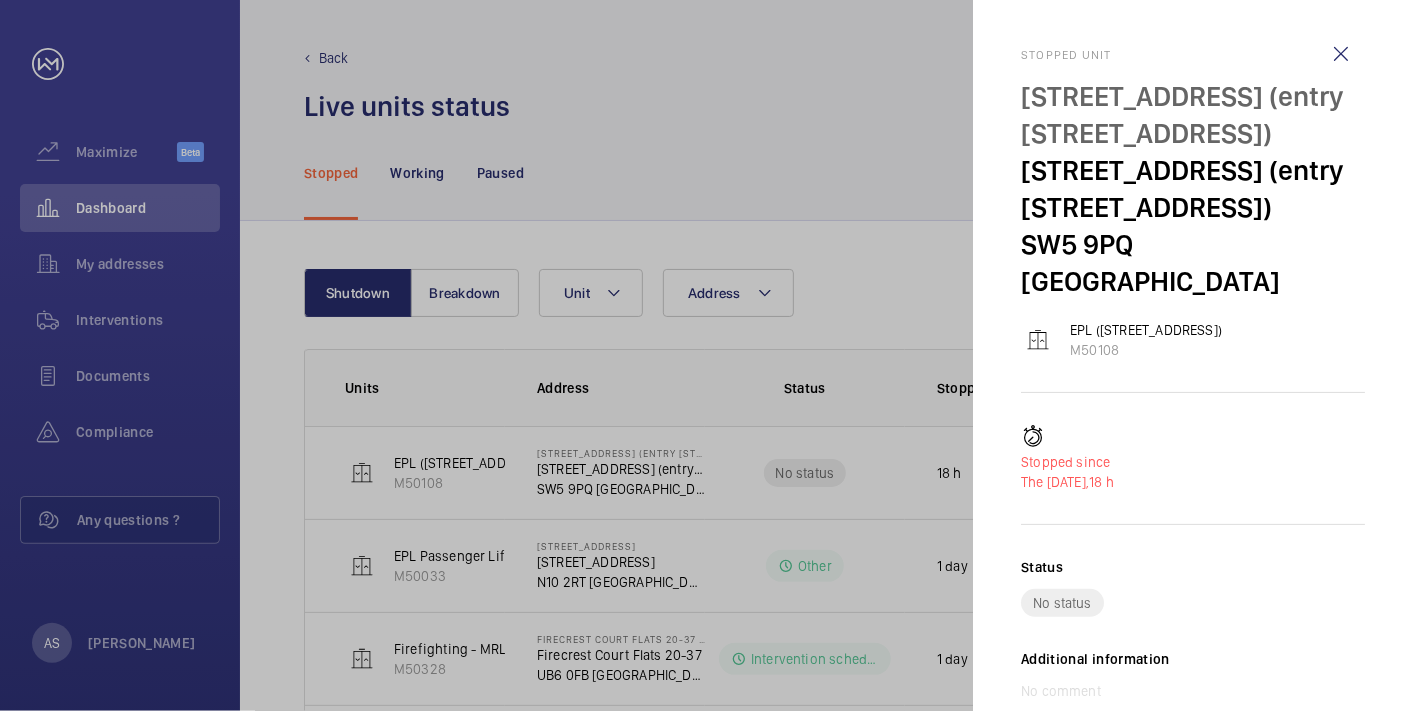 click 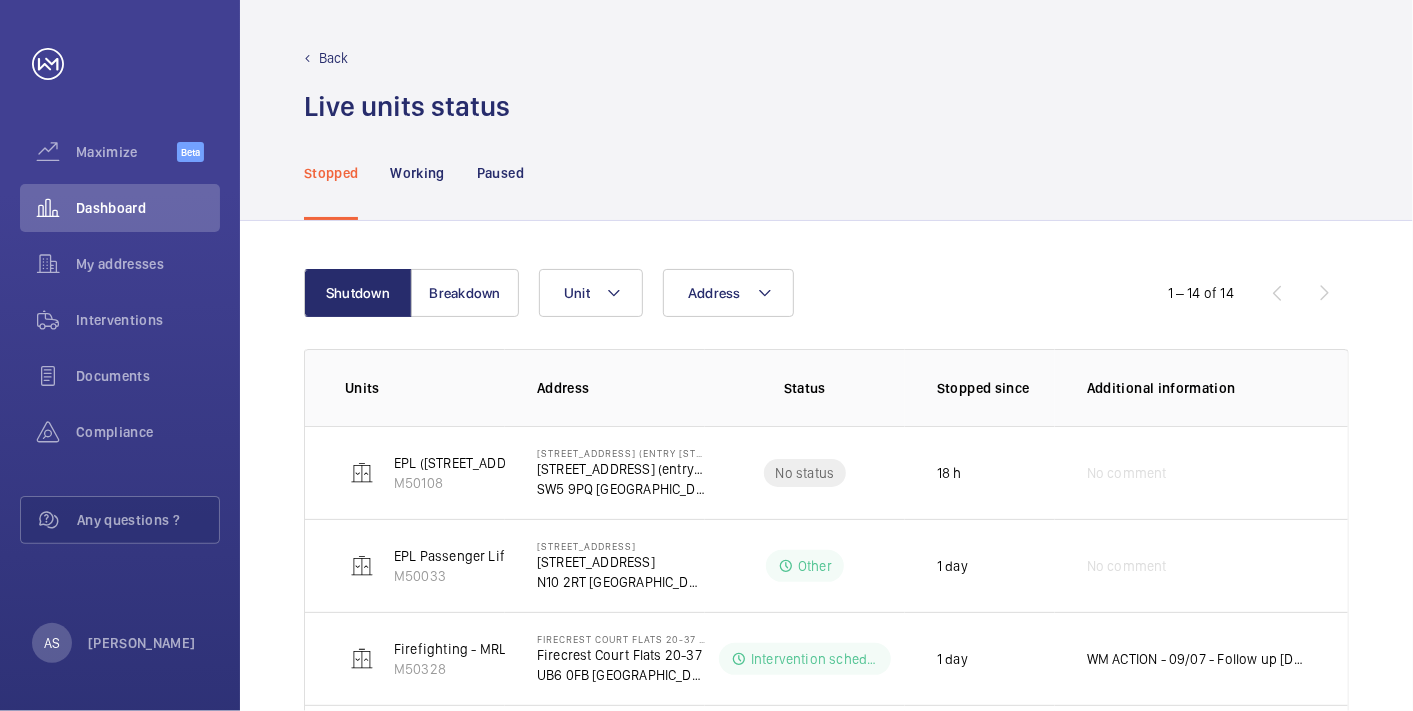 click on "Dashboard" 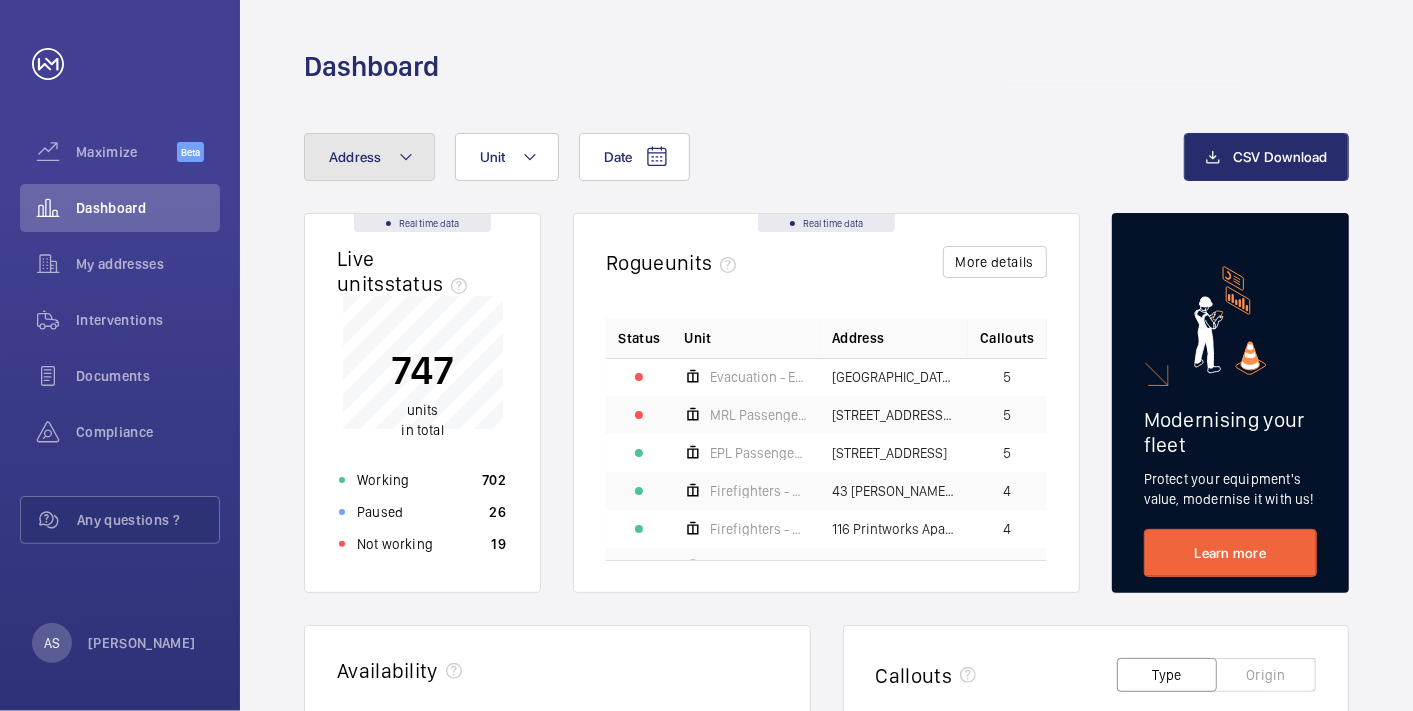 click on "Address" 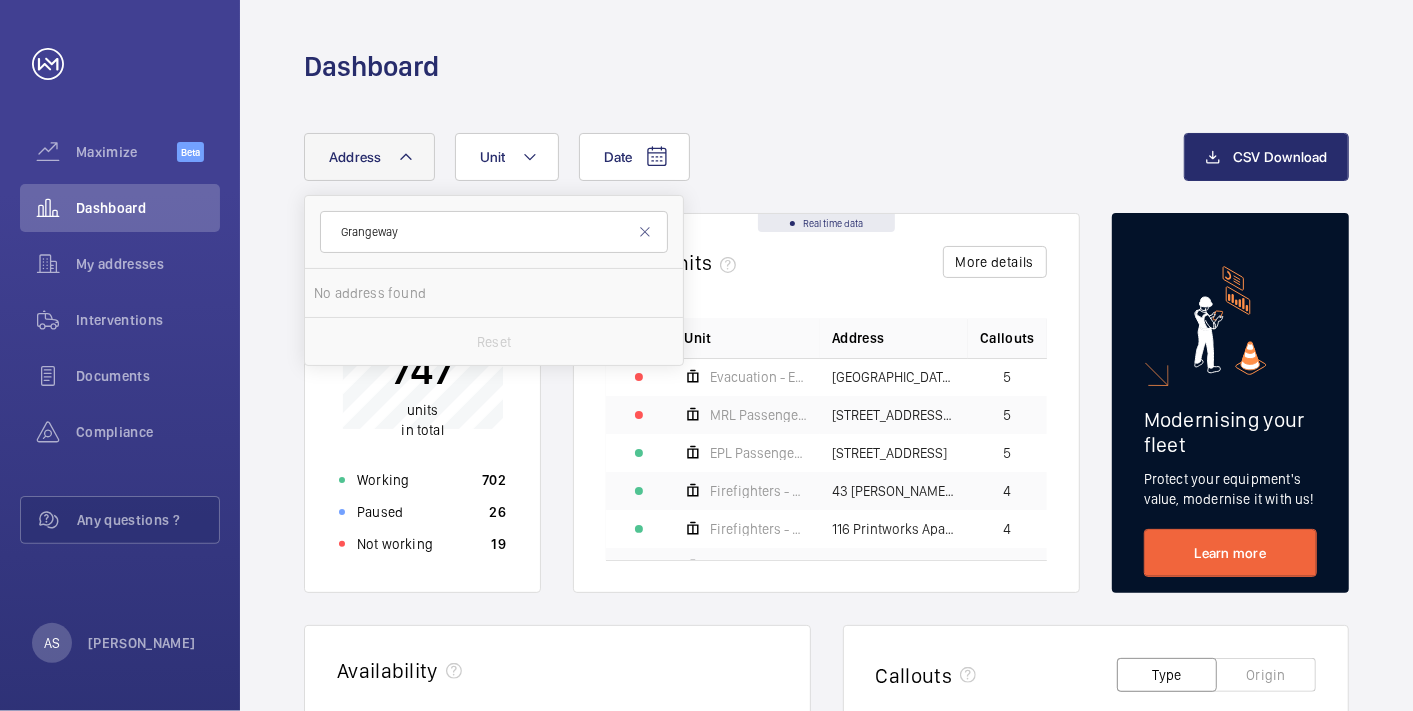 type on "Grangeway" 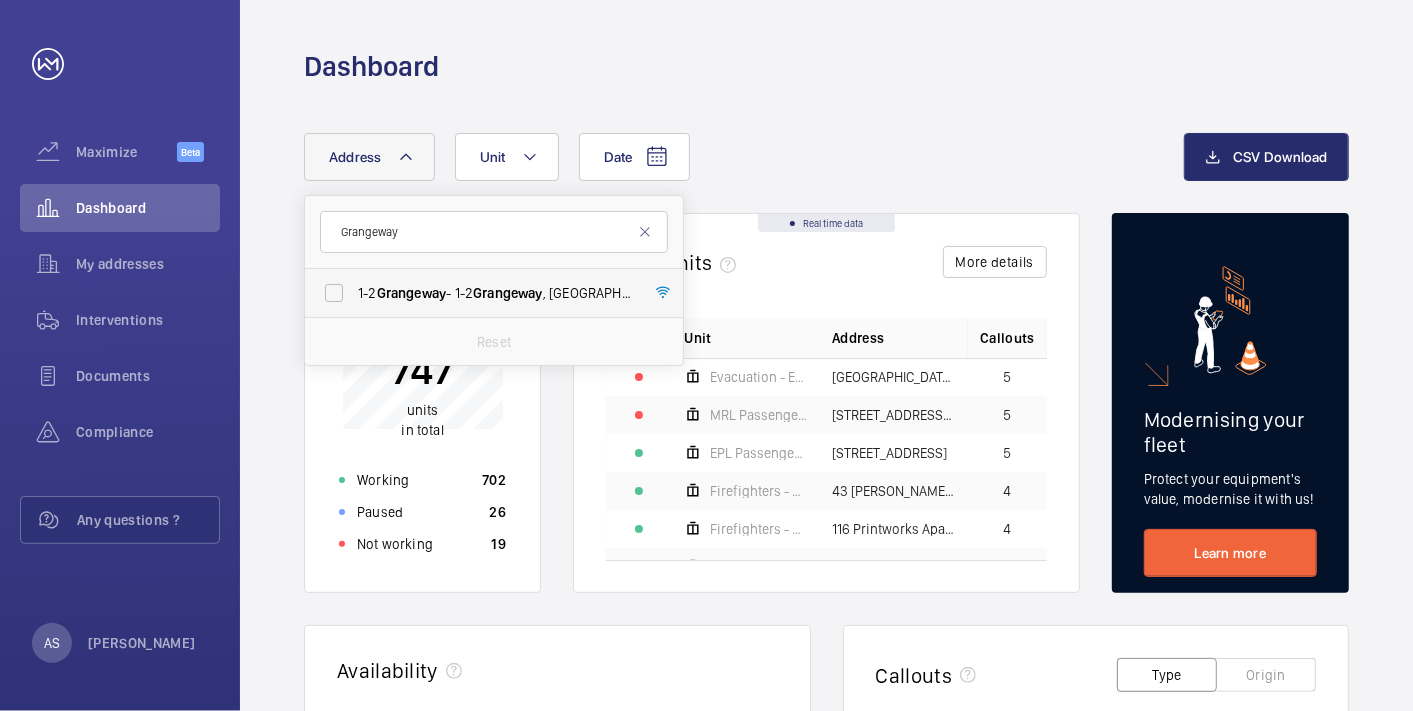 click on "[STREET_ADDRESS]" at bounding box center (479, 293) 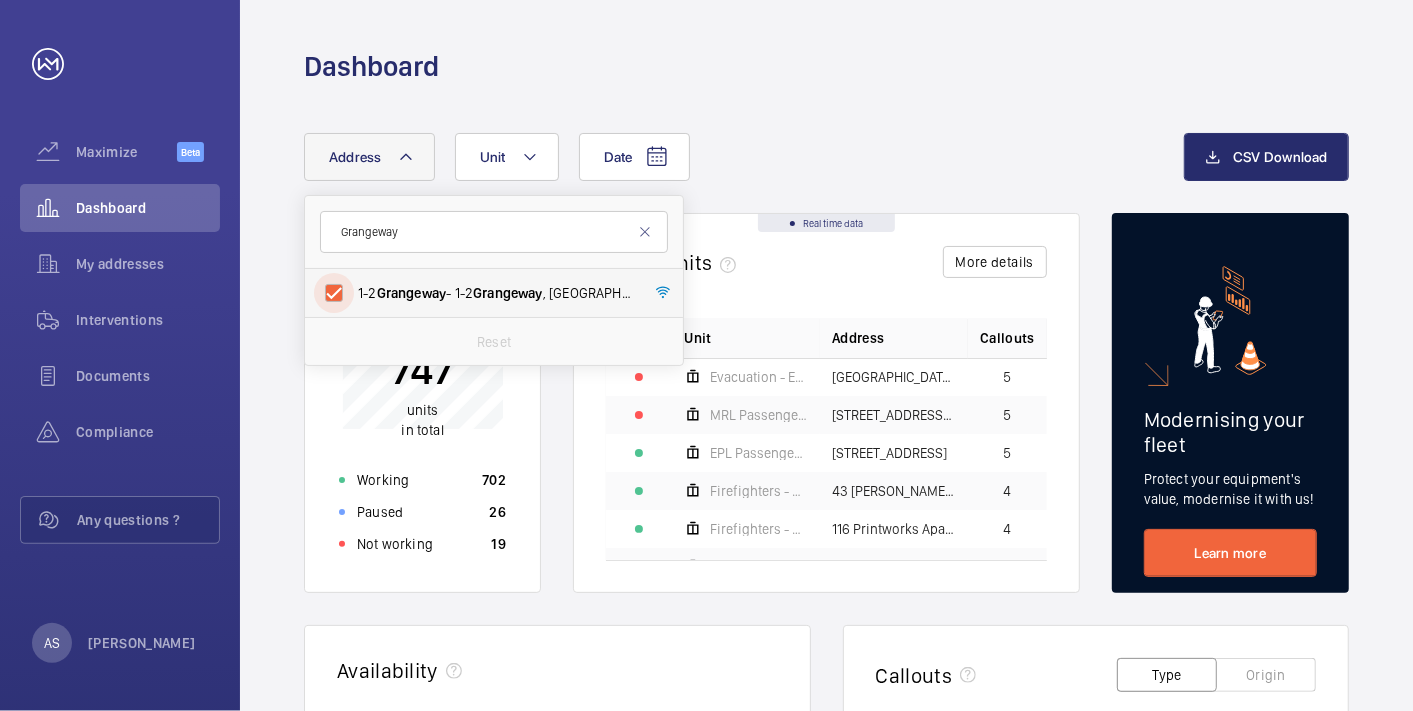 checkbox on "true" 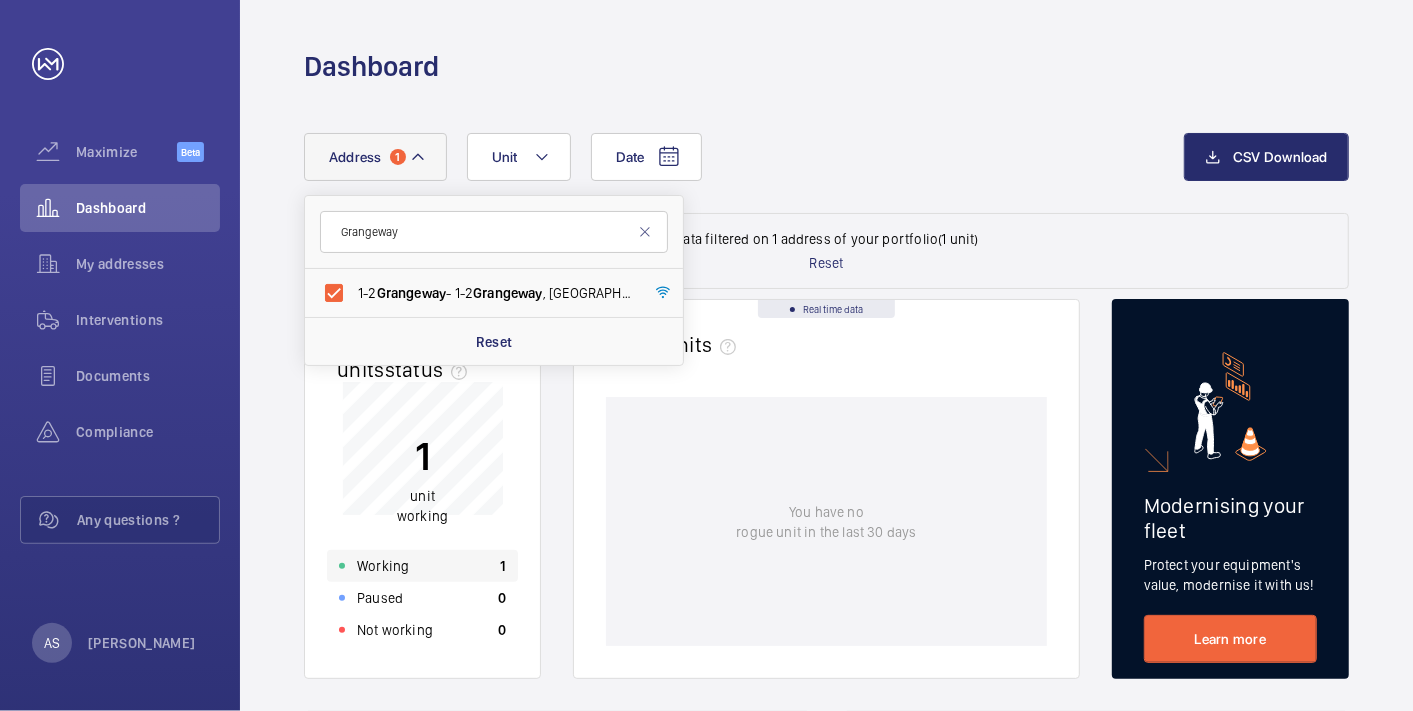 click on "Working 1" 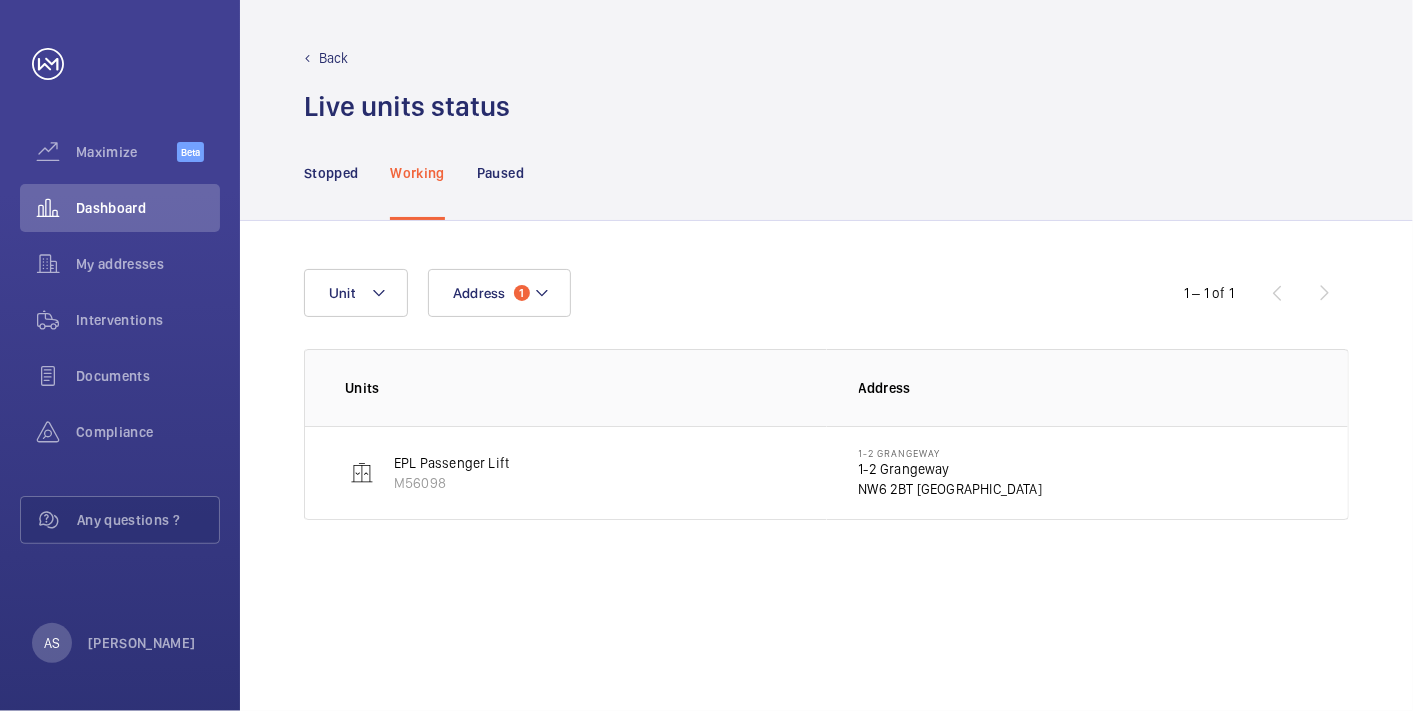 click on "1-2 Grangeway" 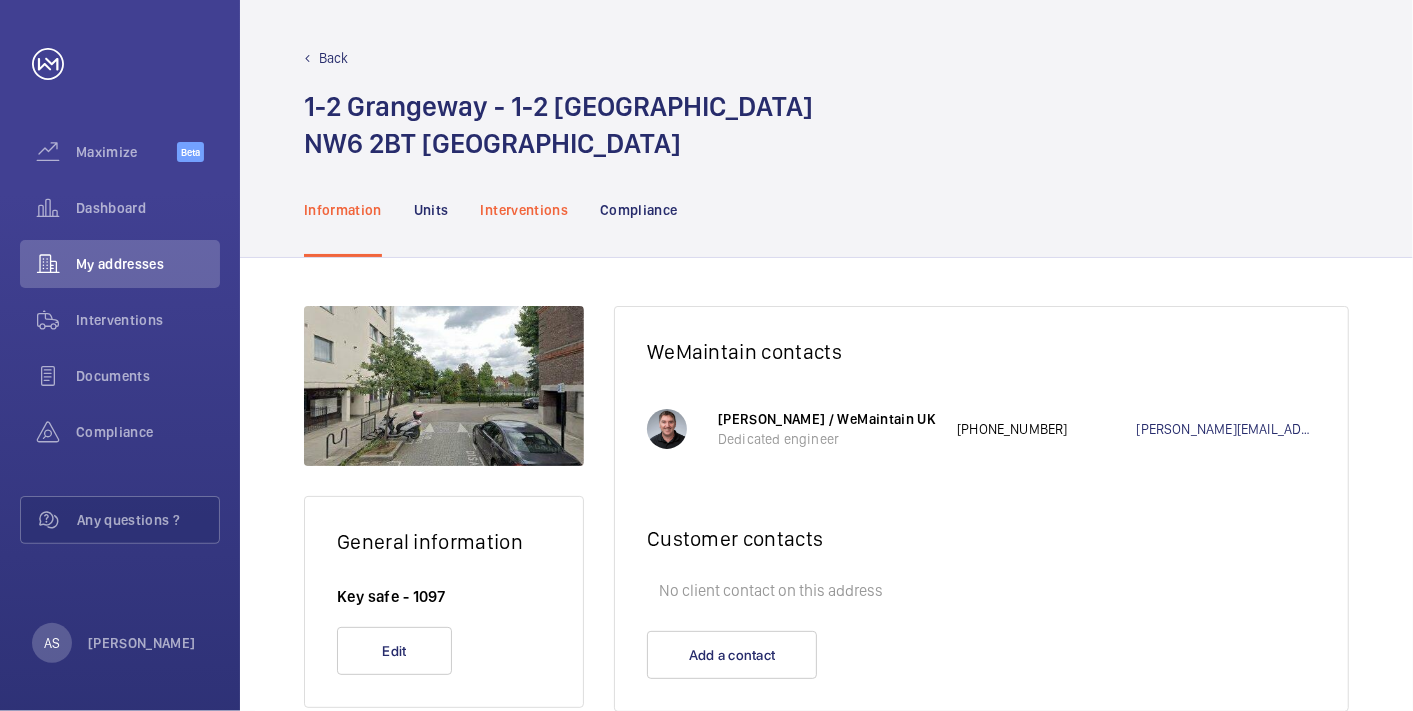click on "Interventions" 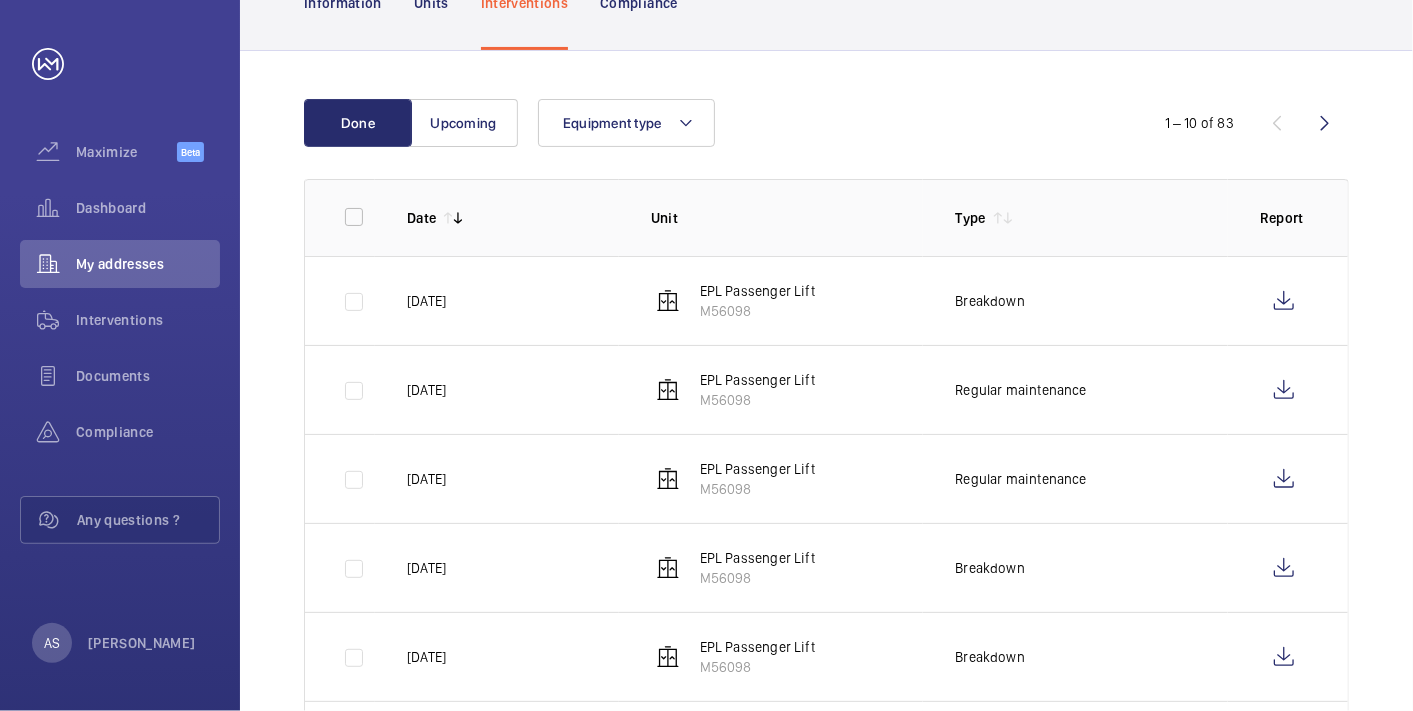 scroll, scrollTop: 222, scrollLeft: 0, axis: vertical 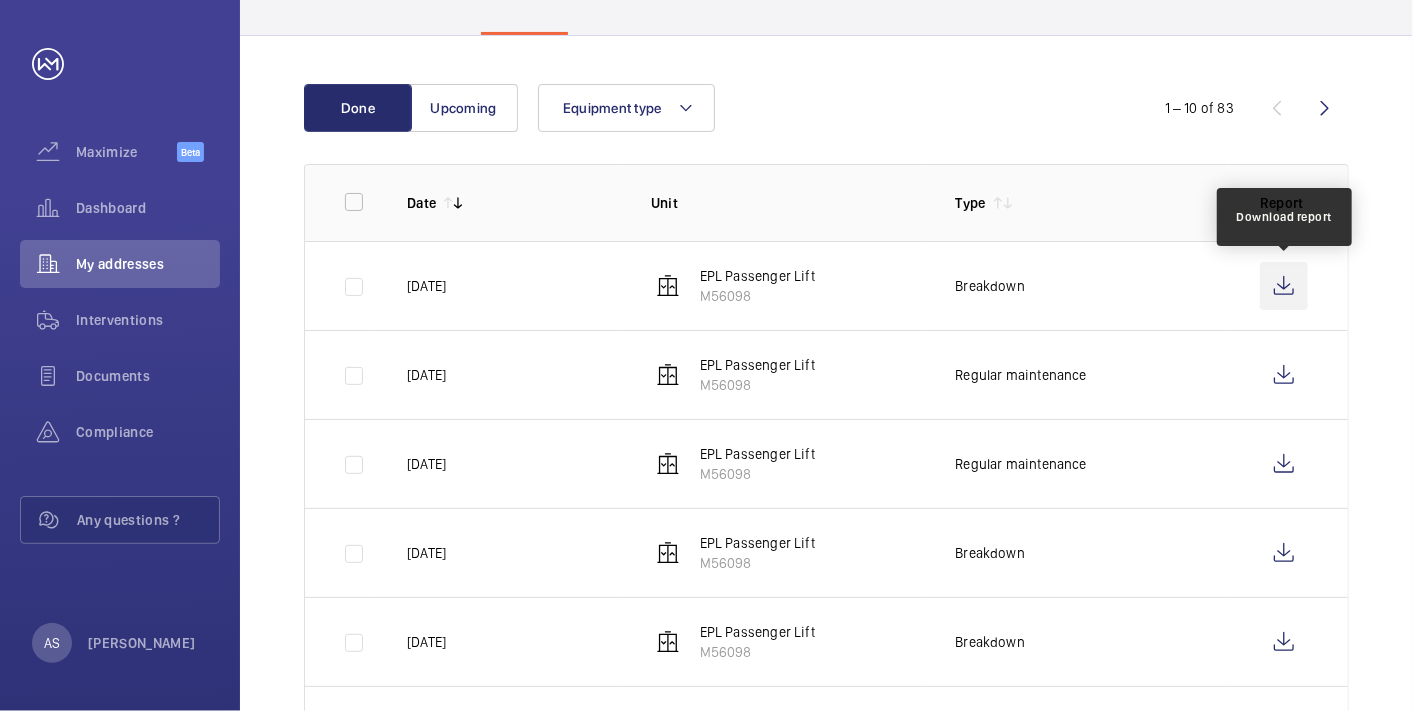 click 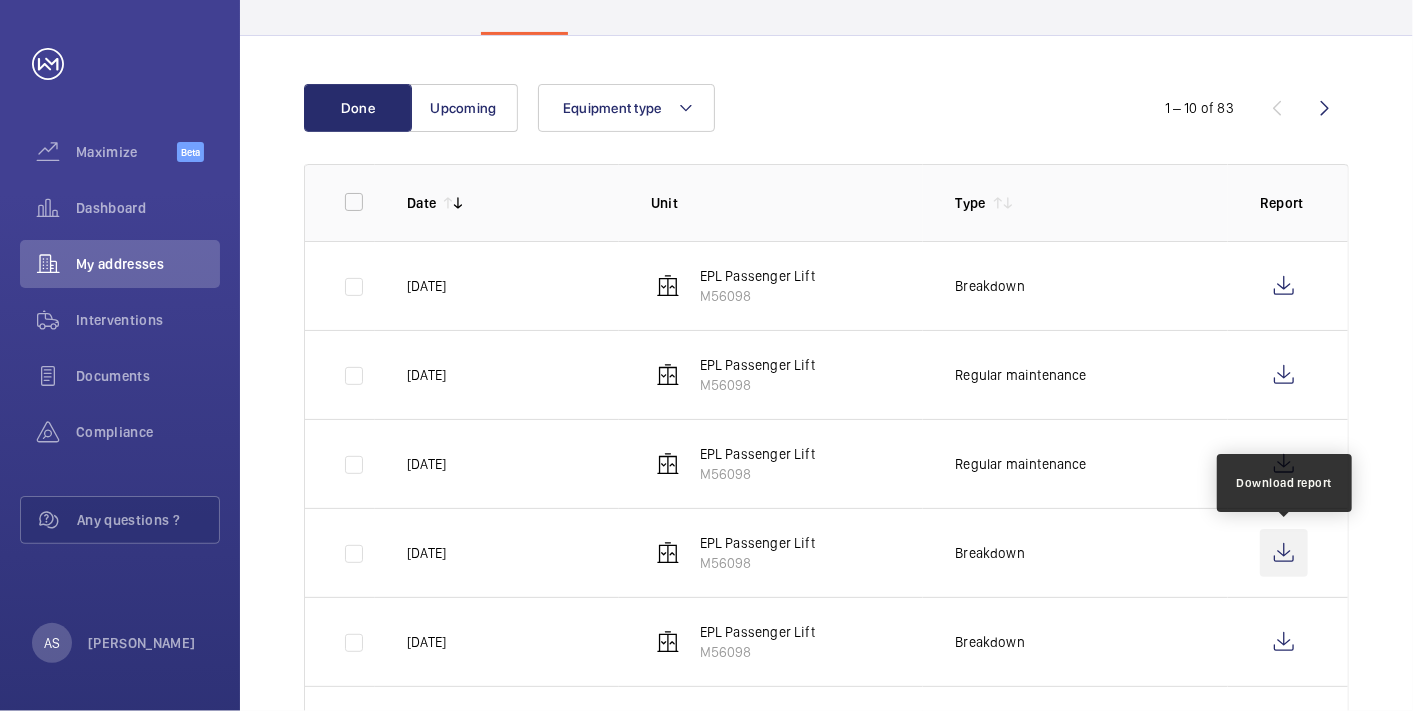 click 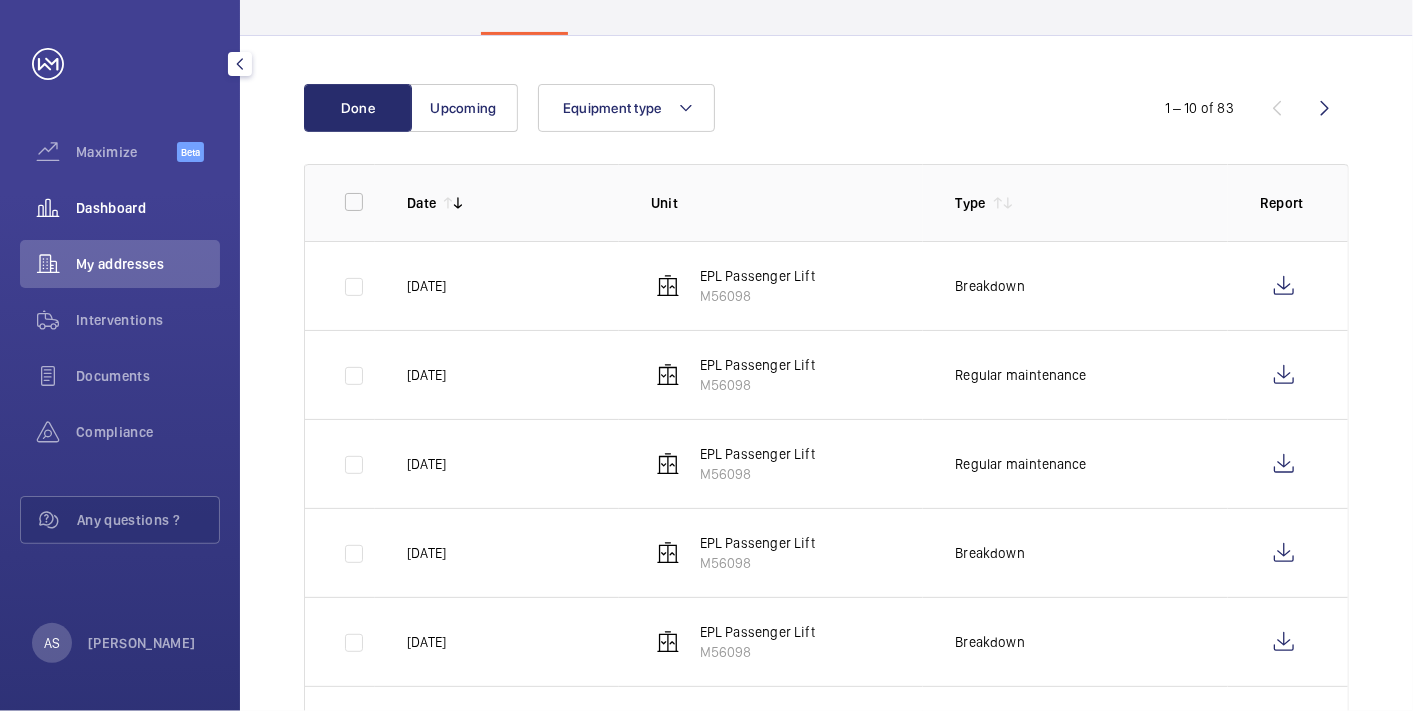 click on "Dashboard" 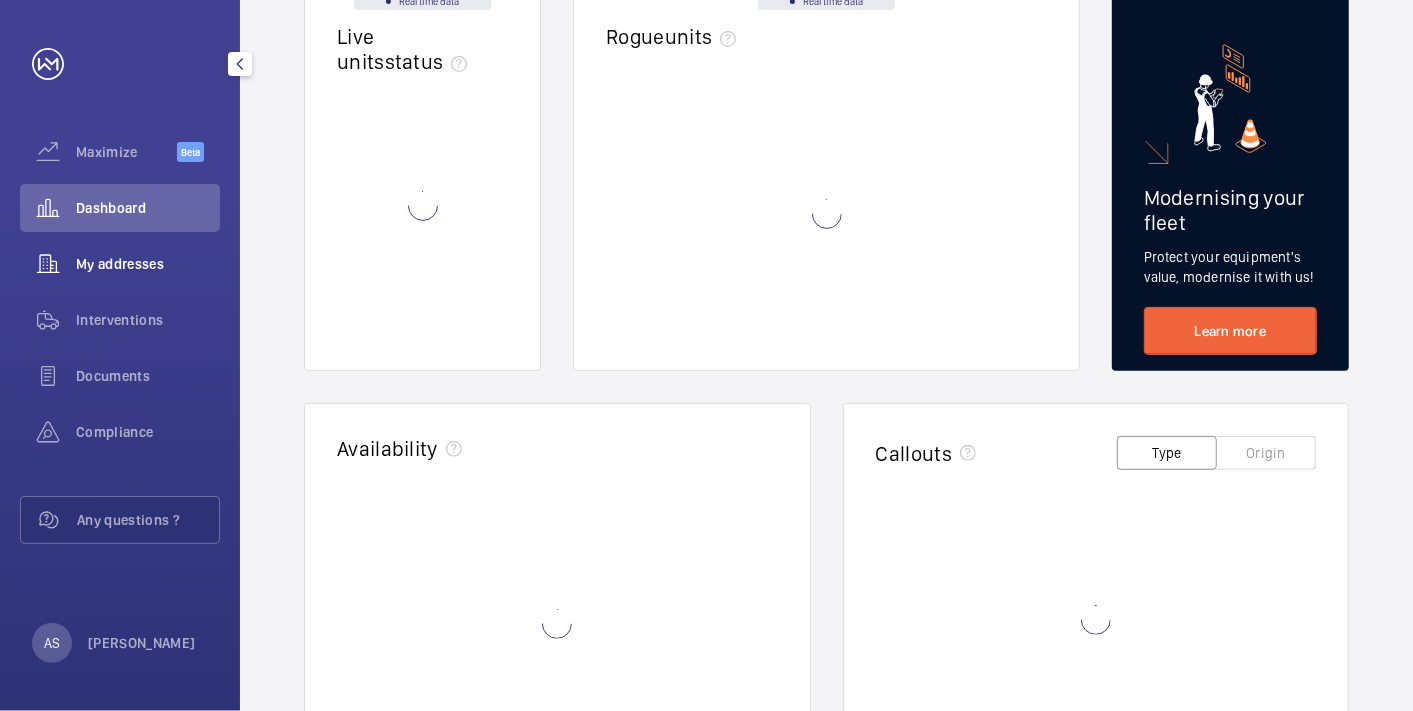 scroll, scrollTop: 0, scrollLeft: 0, axis: both 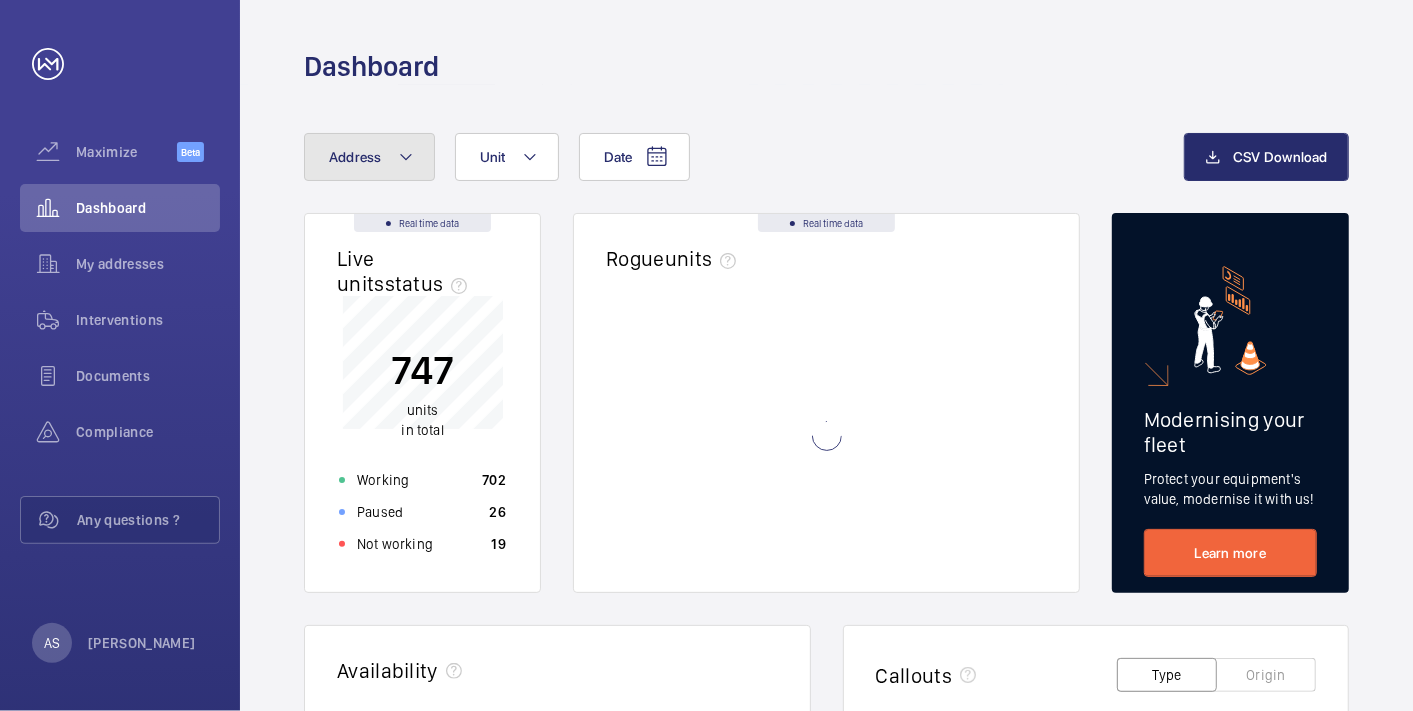 drag, startPoint x: 365, startPoint y: 157, endPoint x: 405, endPoint y: 192, distance: 53.15073 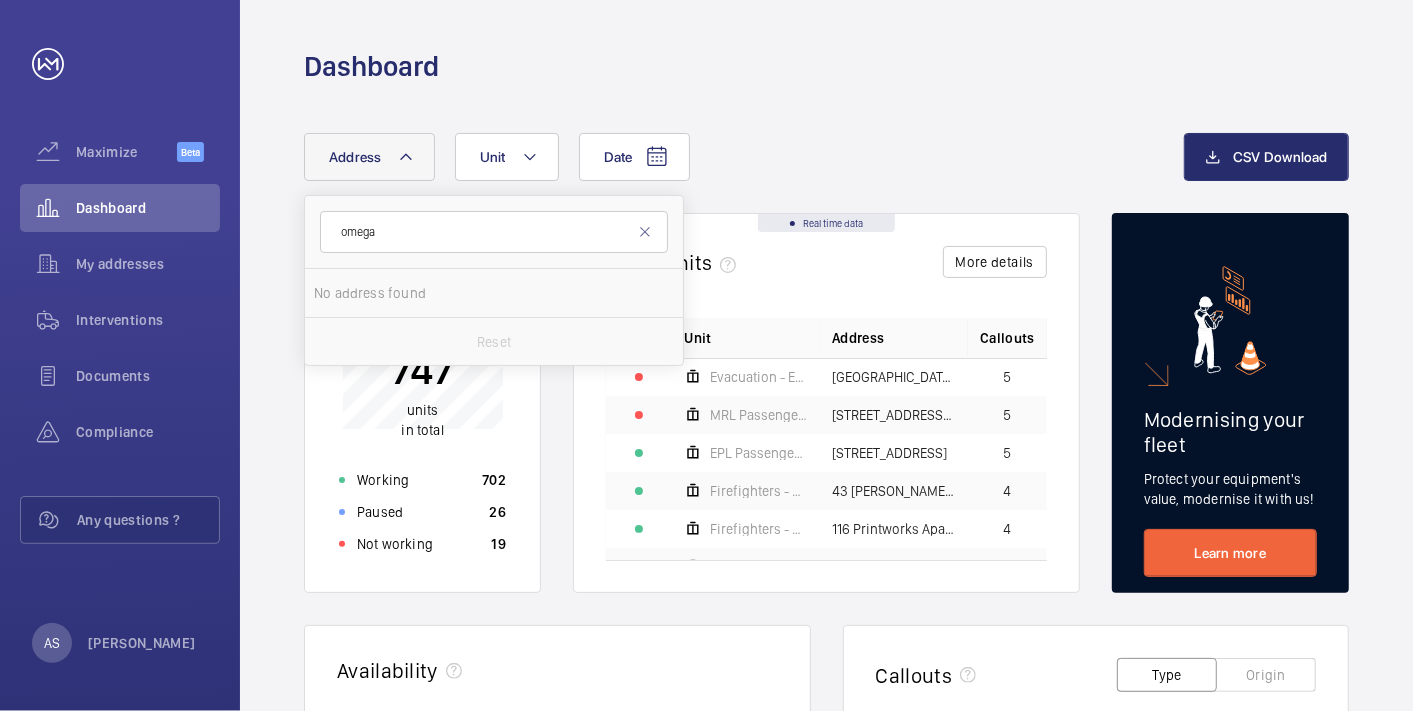 type on "omega" 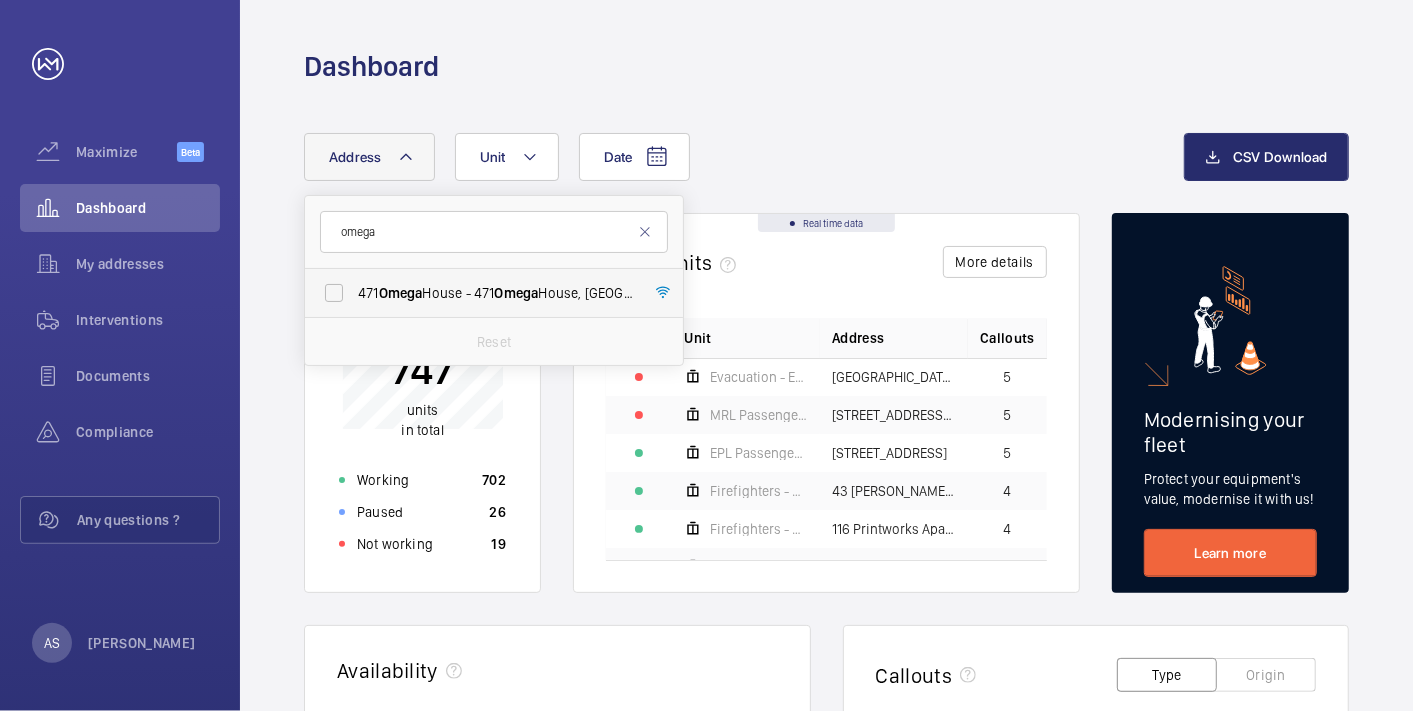 click on "471  Omega  House - [STREET_ADDRESS]" at bounding box center [495, 293] 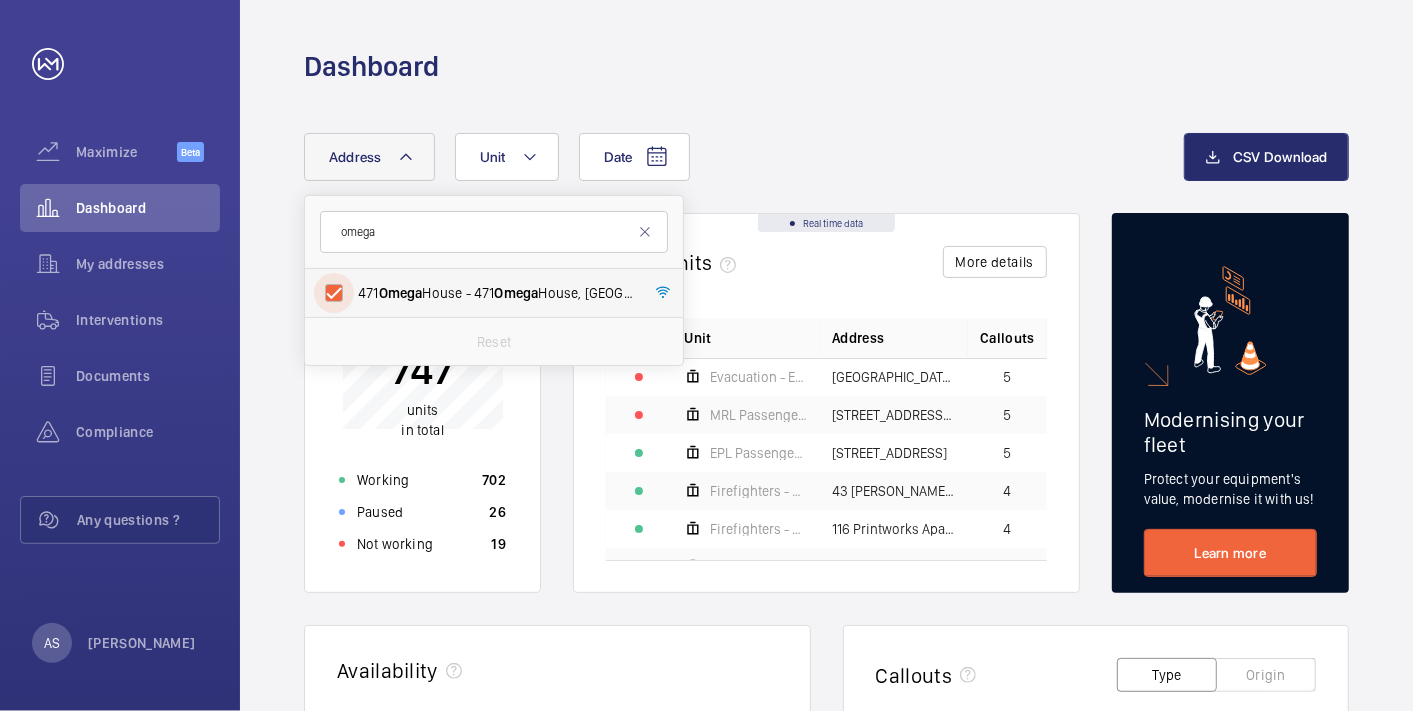 checkbox on "true" 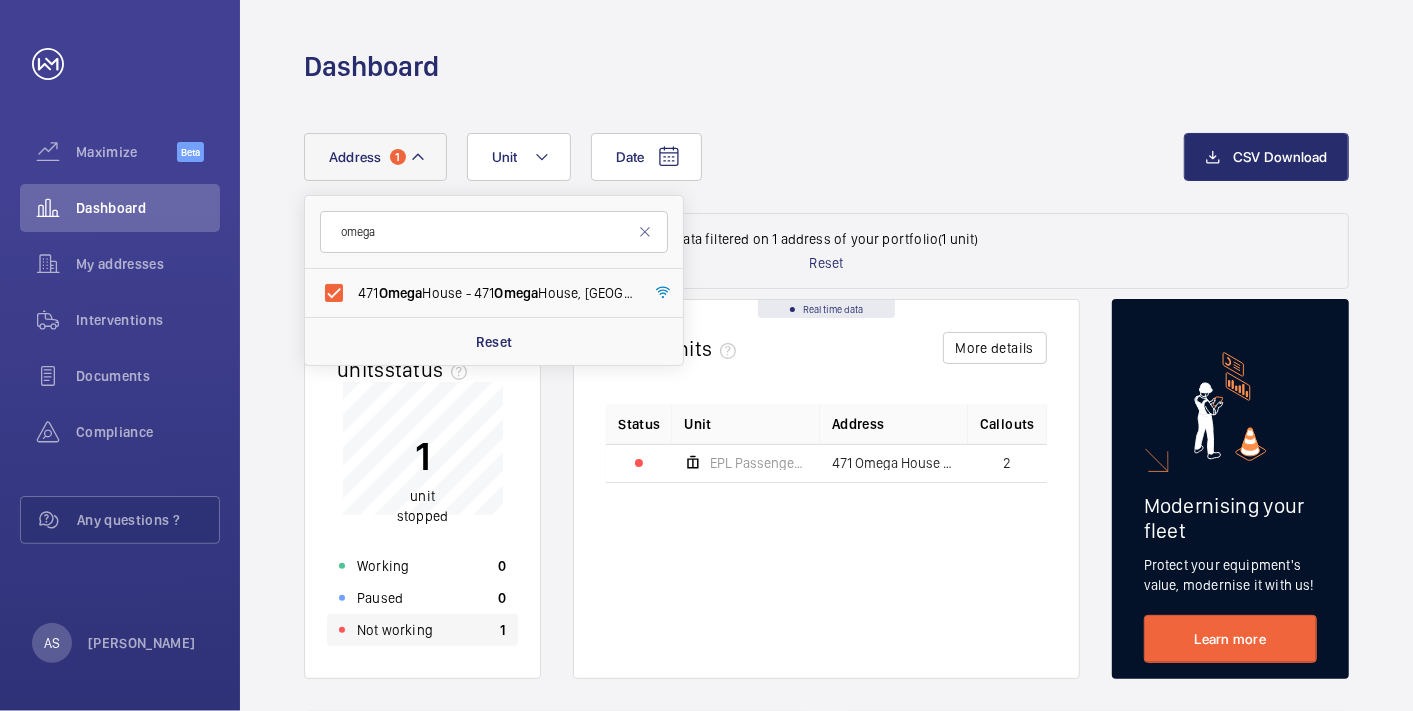 click on "Not working" 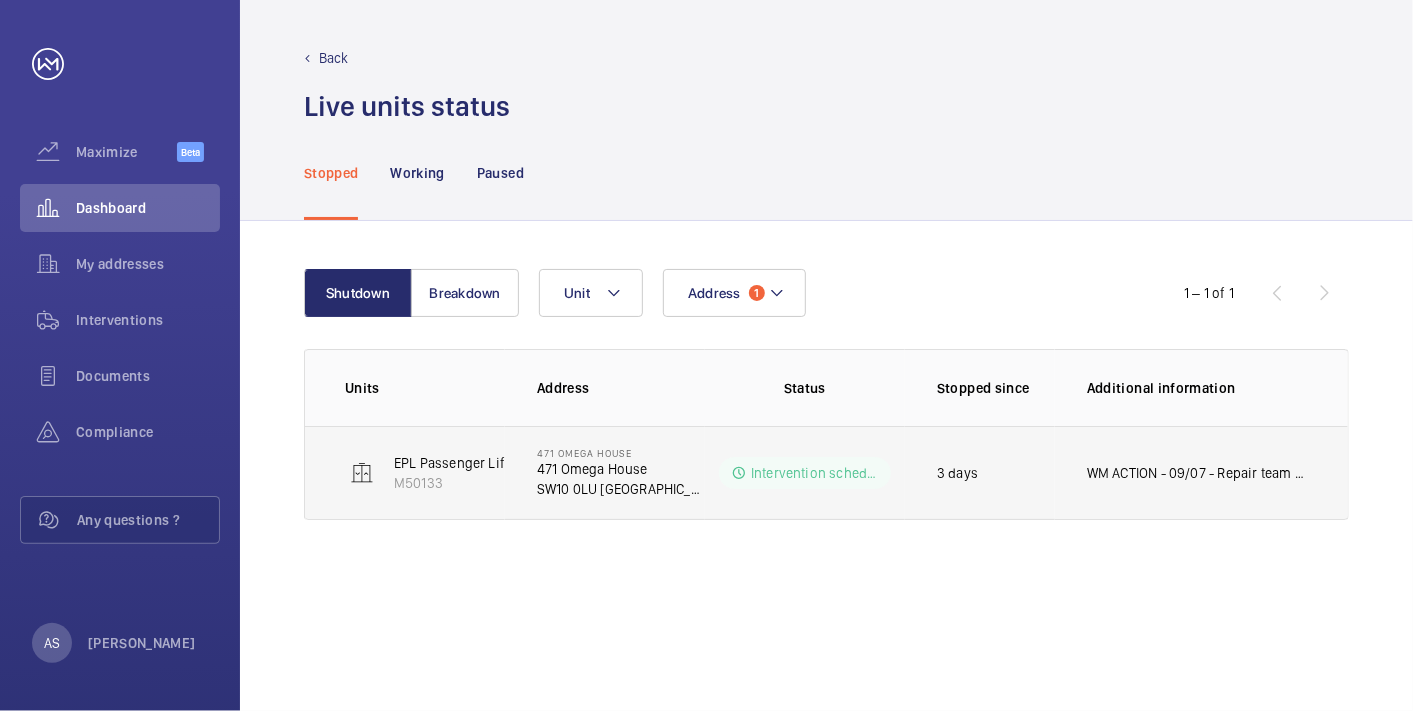 click on "WM ACTION - 09/07 - Repair team visit planned for [DATE] - Unsafe to fit new lock due to being unable to move lift from car top as there is no first floor. Require repair team to attend with telescopic ladders to access from pit" 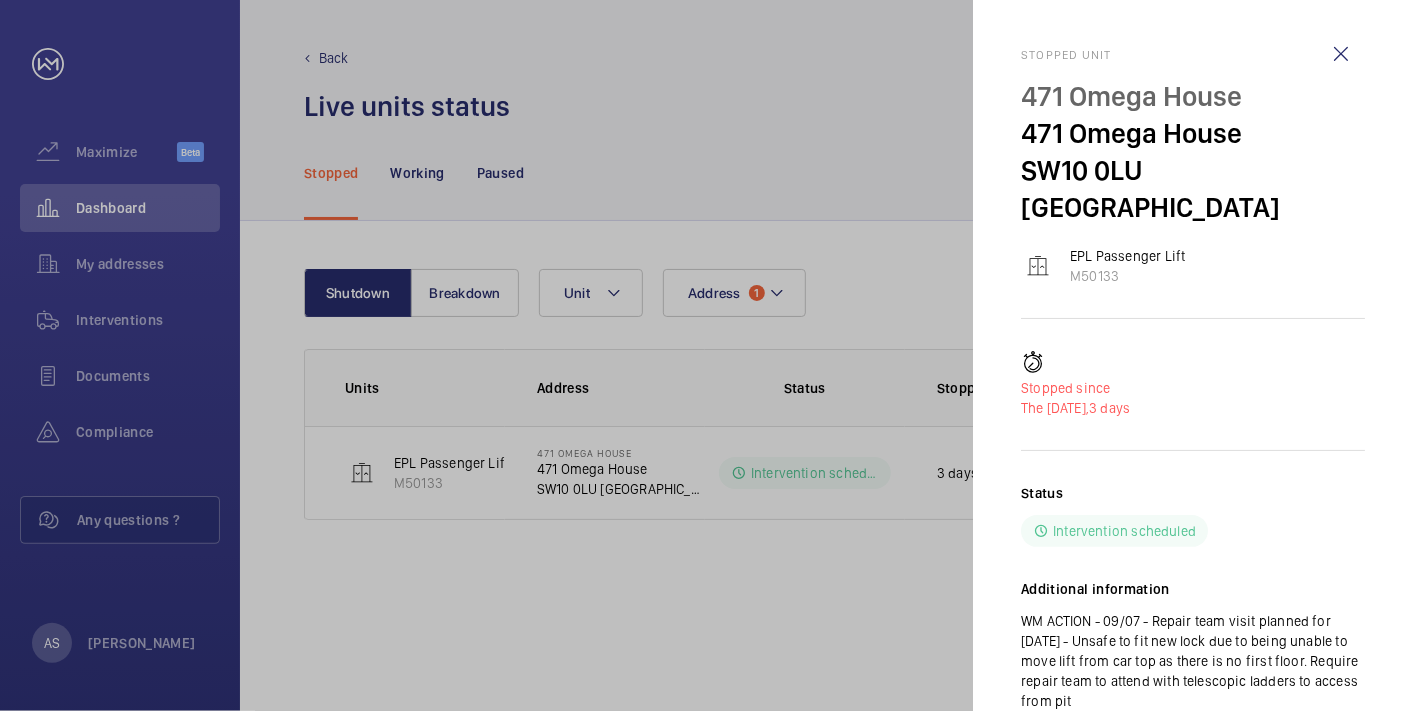drag, startPoint x: 587, startPoint y: 585, endPoint x: 487, endPoint y: 513, distance: 123.22337 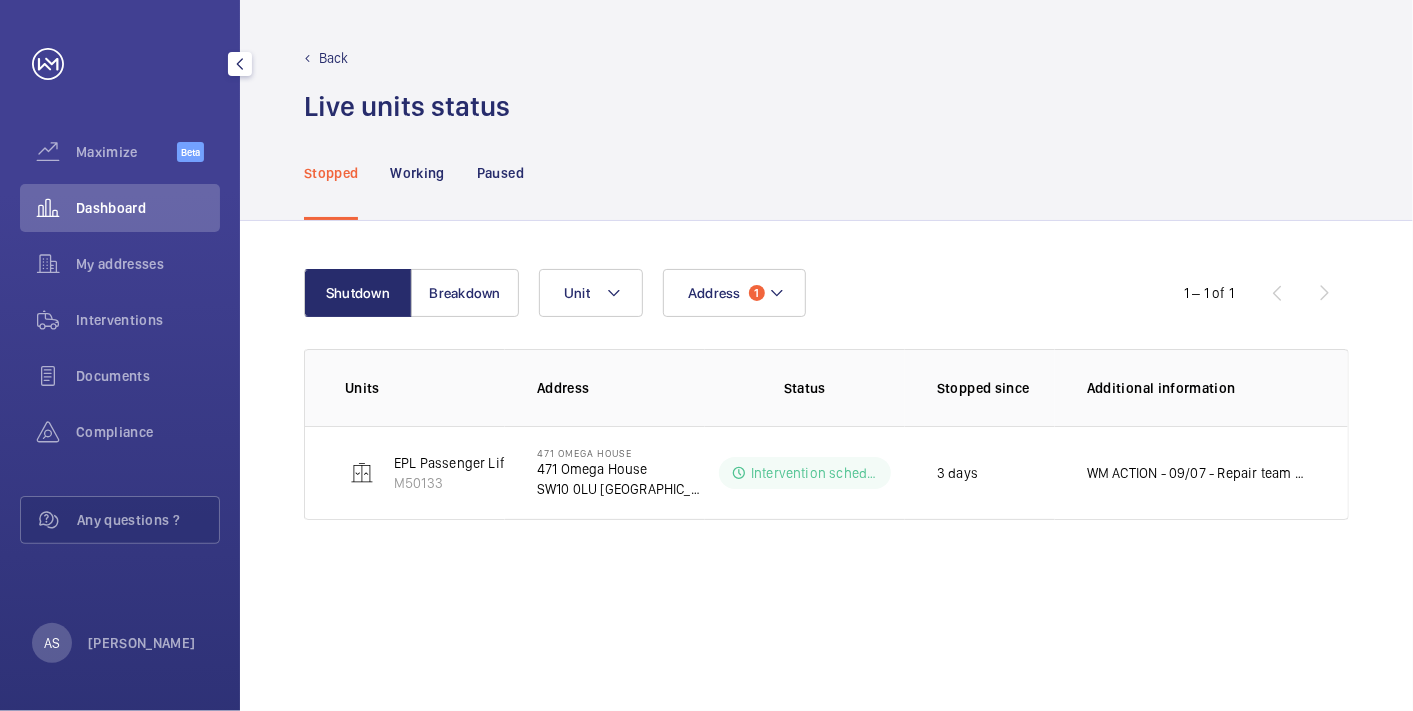 drag, startPoint x: 106, startPoint y: 199, endPoint x: 222, endPoint y: 264, distance: 132.96992 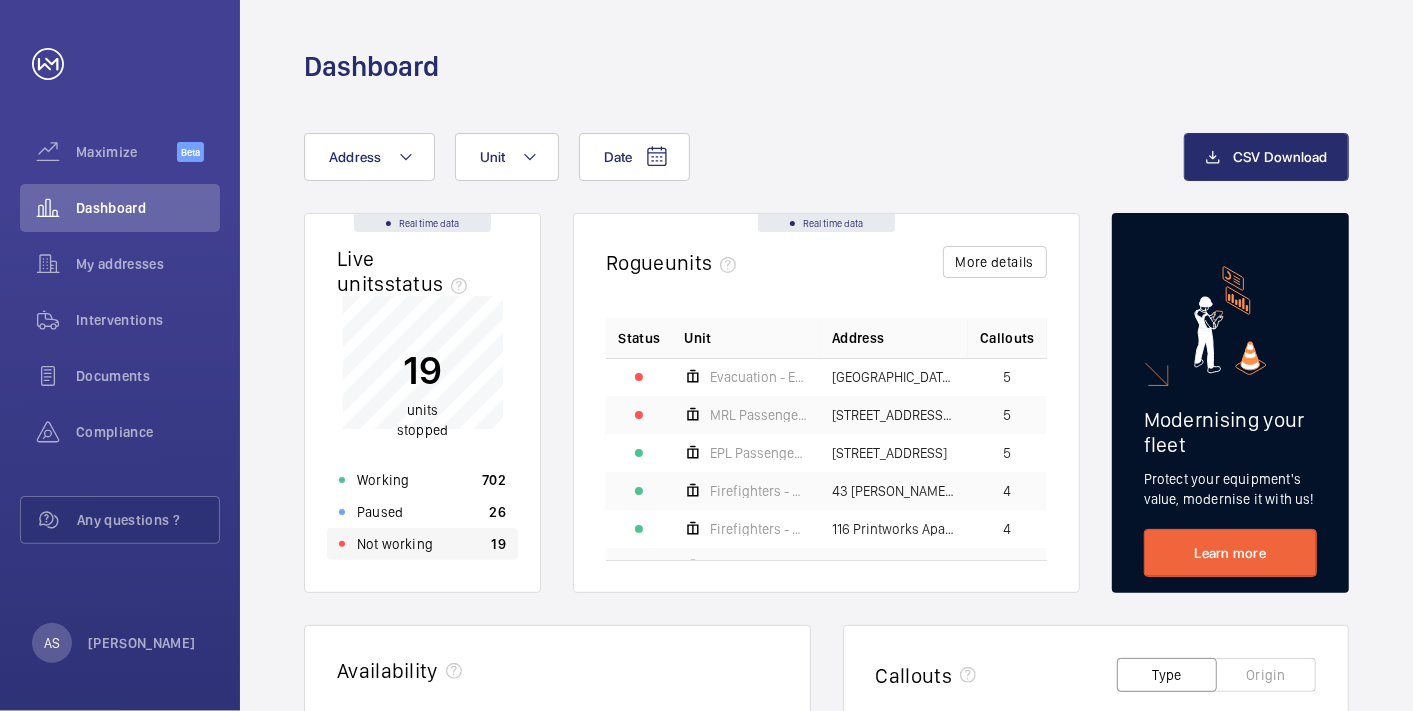 click on "Not working 19" 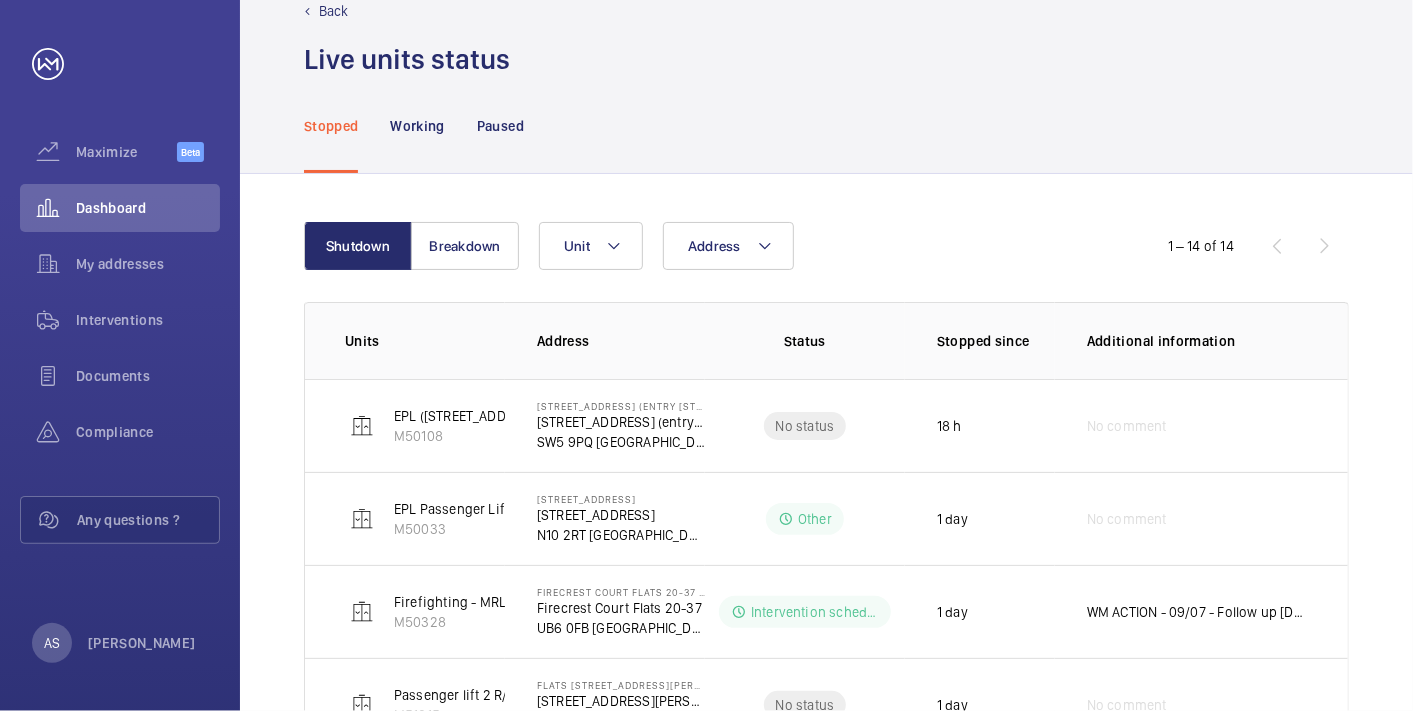scroll, scrollTop: 0, scrollLeft: 0, axis: both 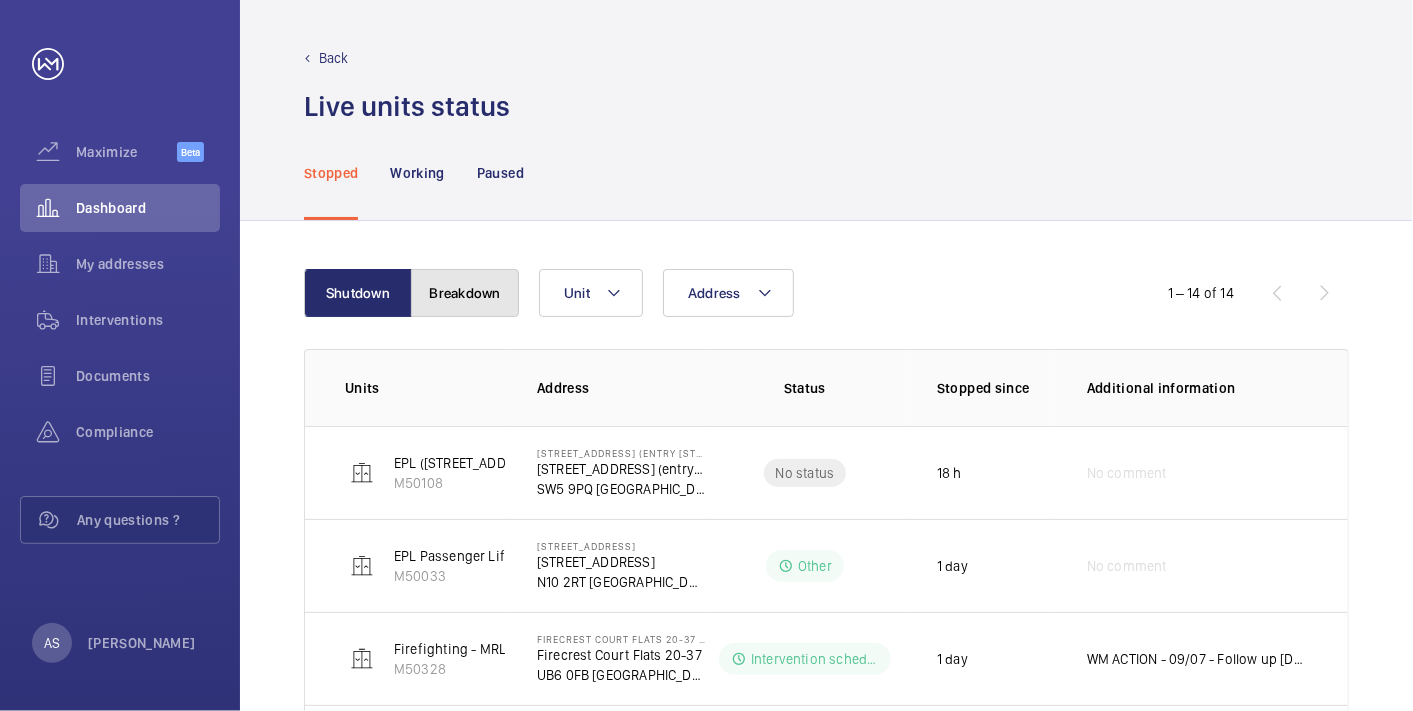 click on "Breakdown" 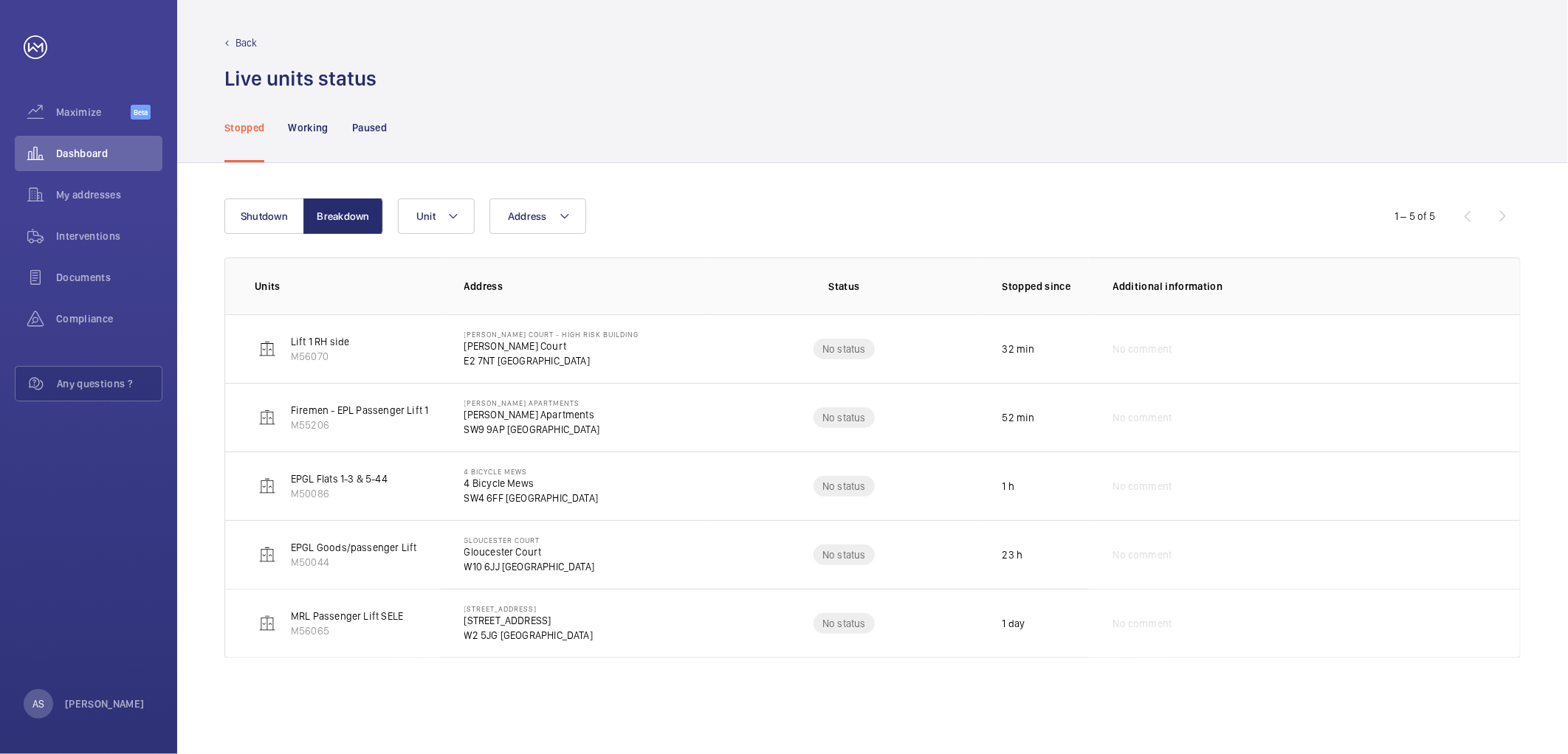 scroll, scrollTop: 0, scrollLeft: 0, axis: both 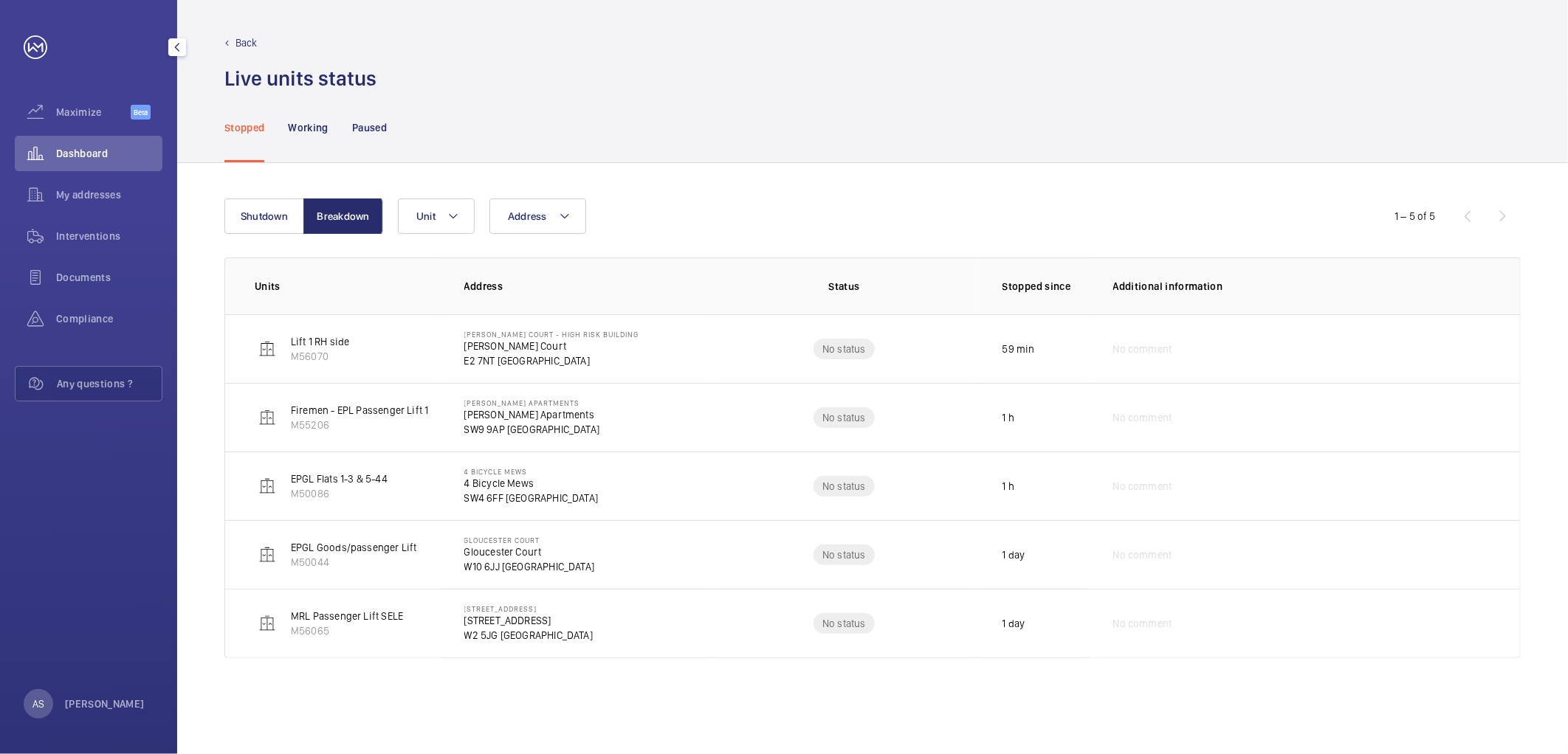 click on "Dashboard" 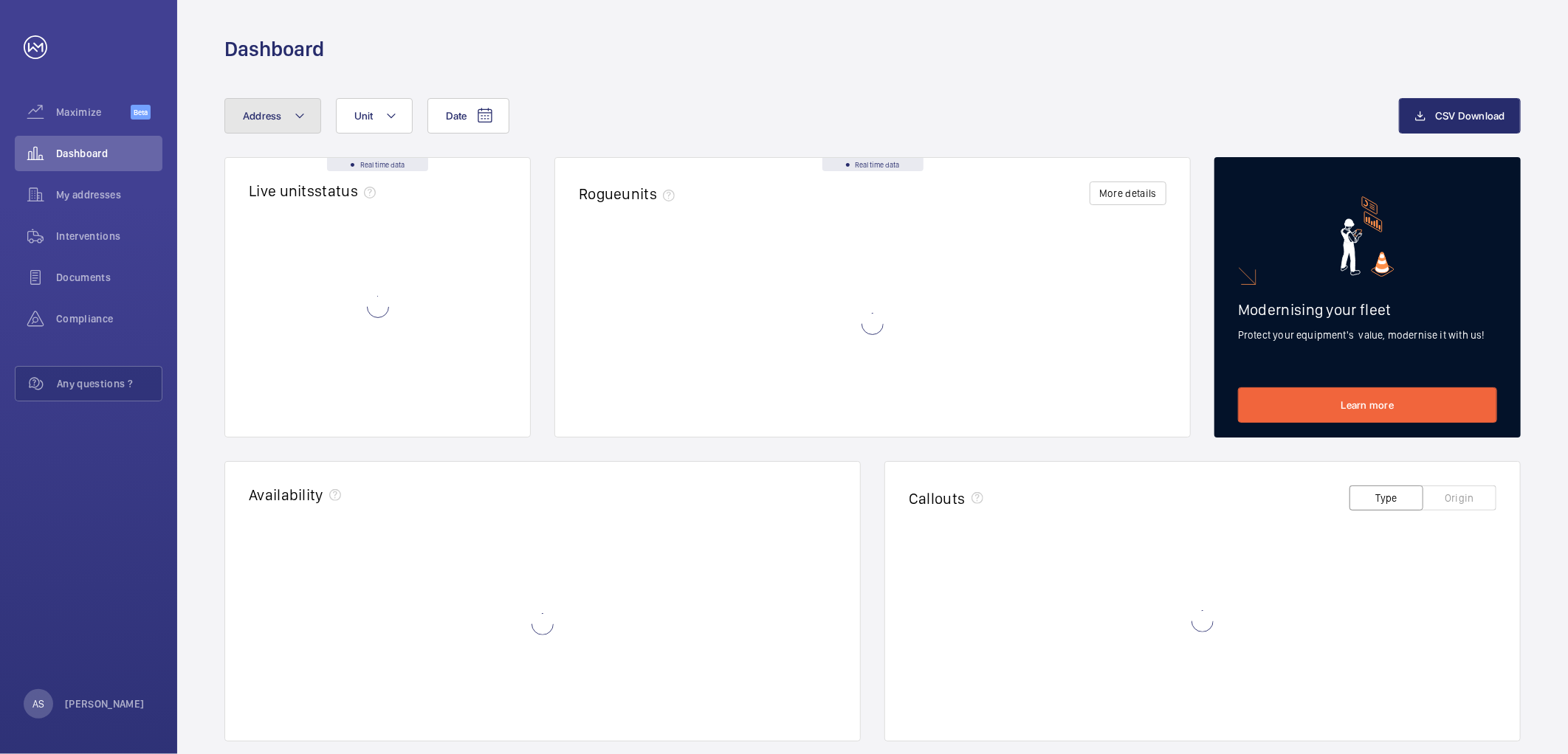 click on "Address" 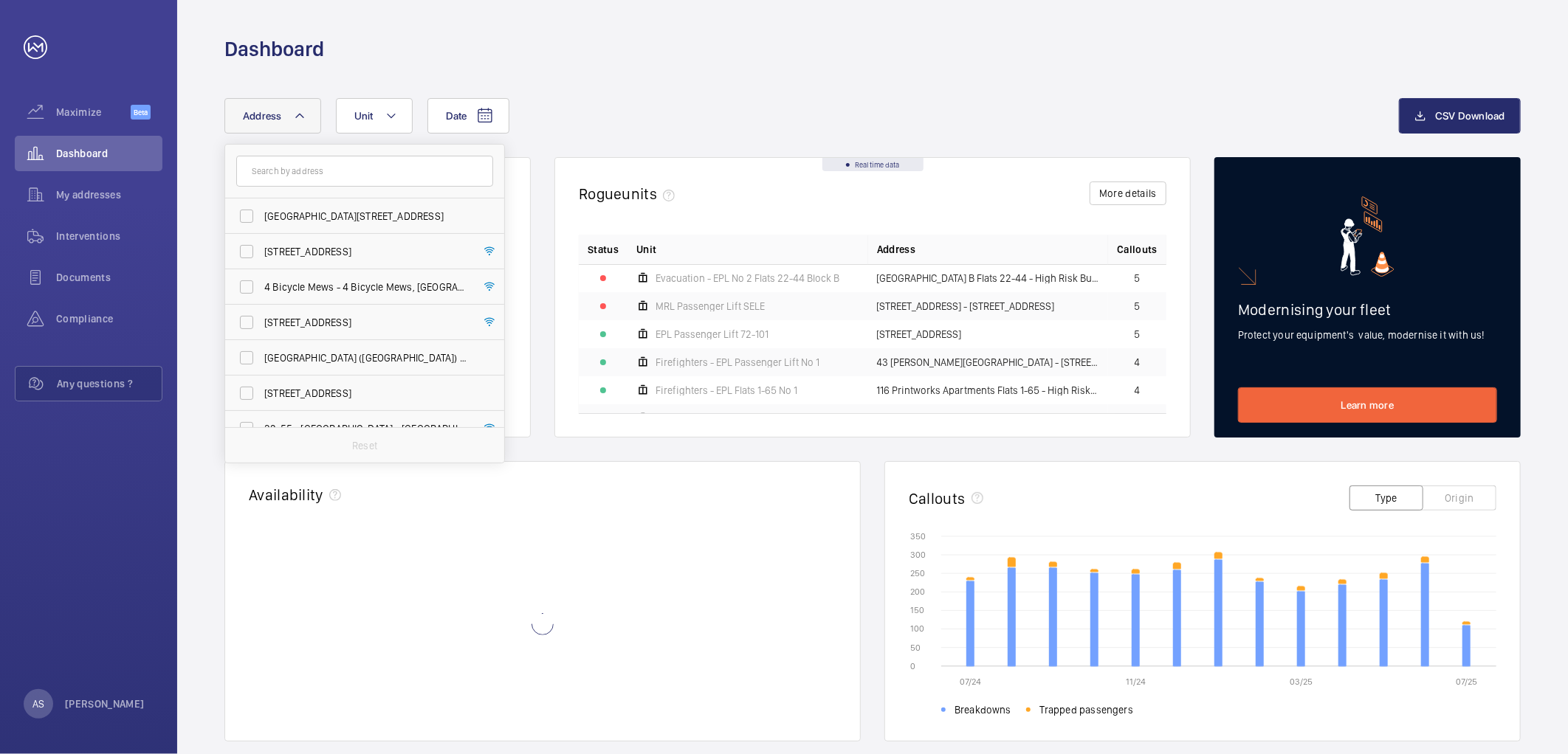click 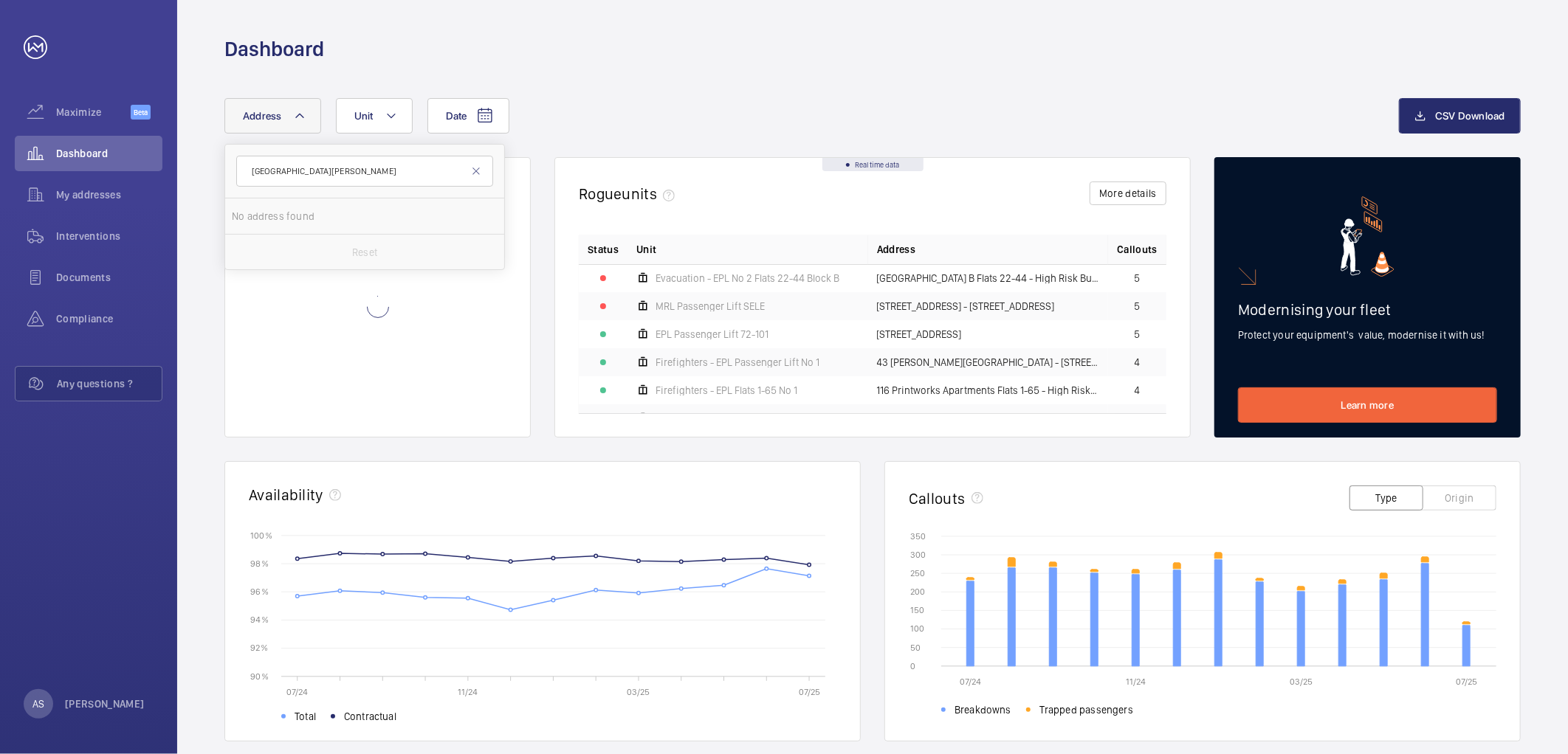 type on "[GEOGRAPHIC_DATA][PERSON_NAME]" 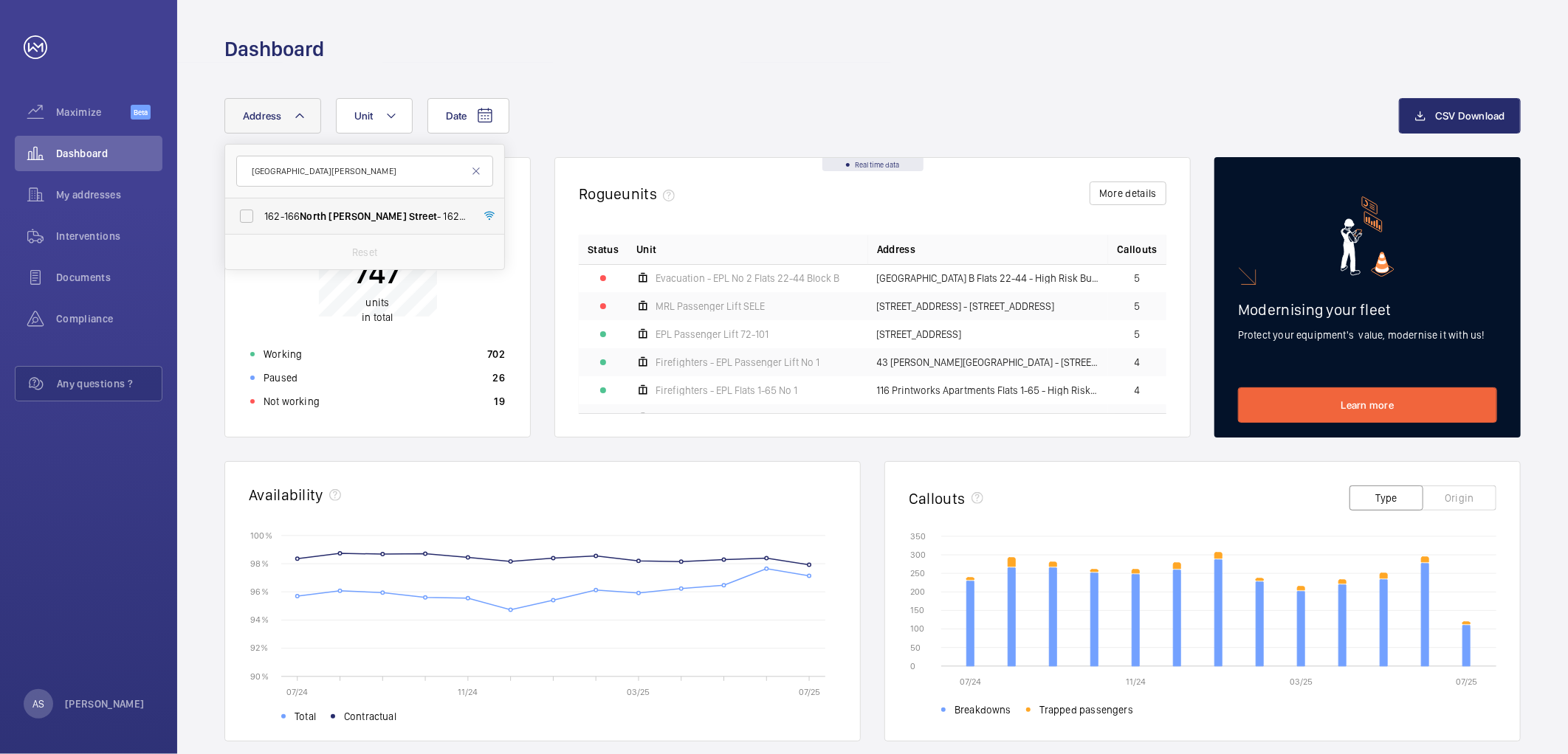 click on "[PERSON_NAME]" at bounding box center (367, 216) 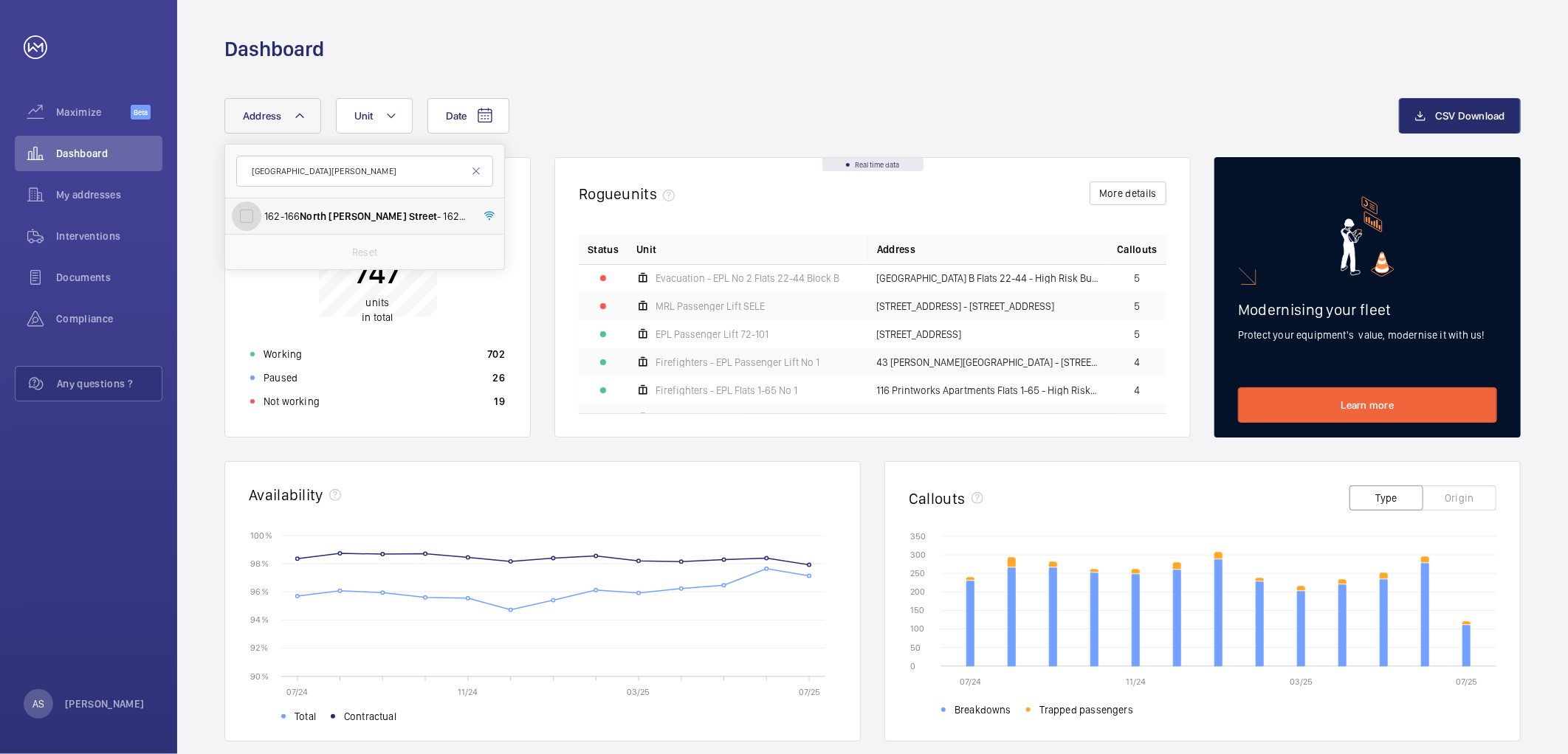 click on "[STREET_ADDRESS][PERSON_NAME][PERSON_NAME] 2ND" at bounding box center (247, 216) 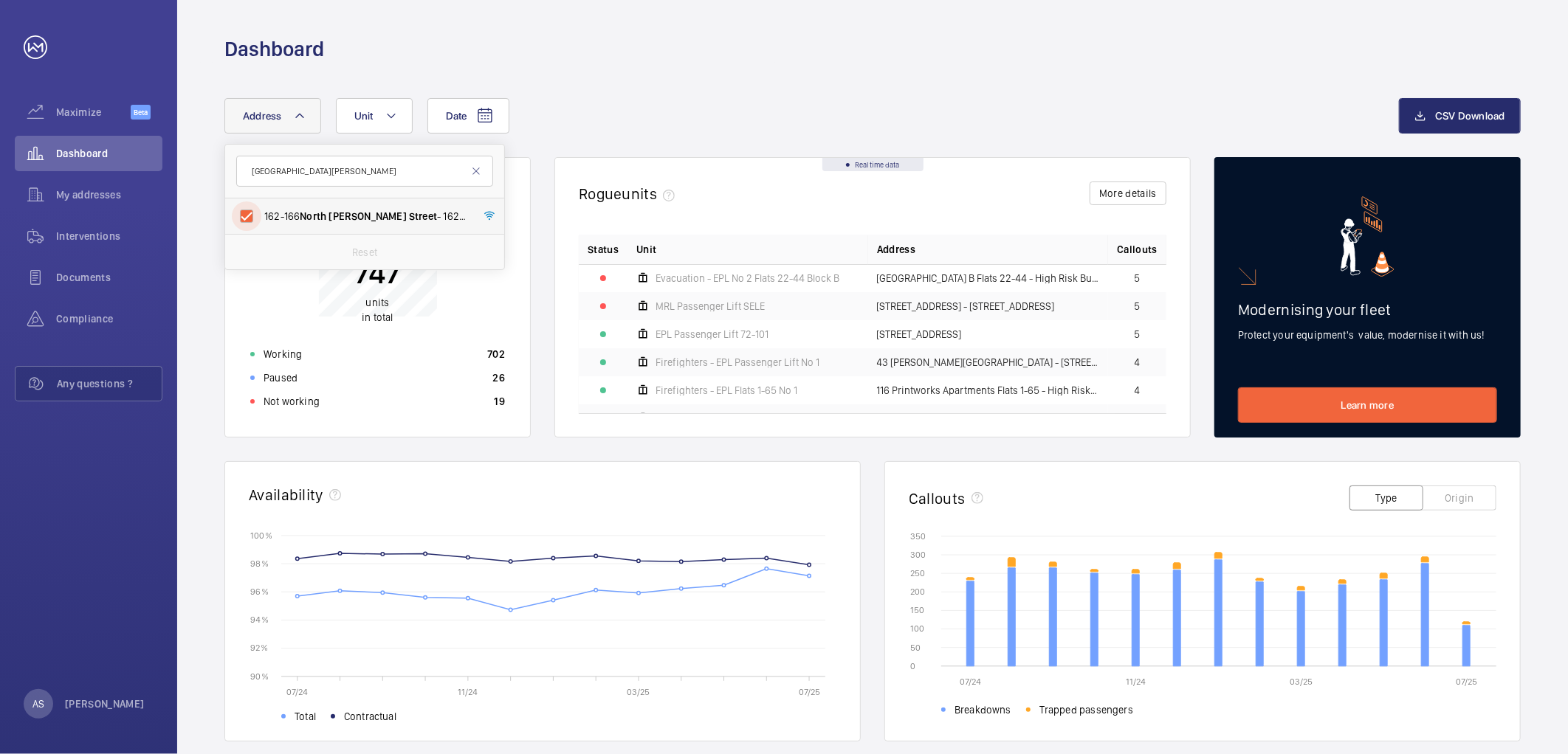 checkbox on "true" 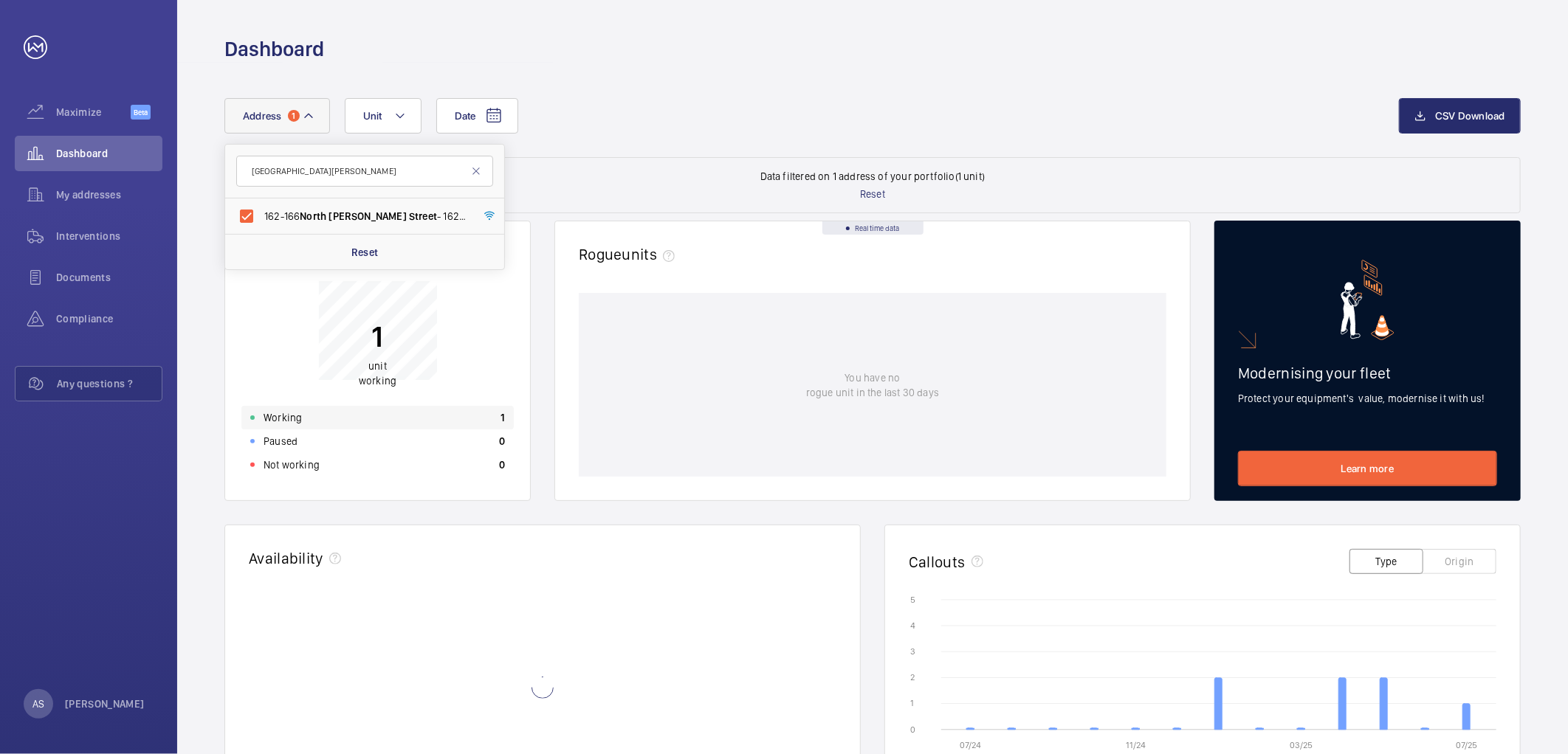 click on "Working 1" 